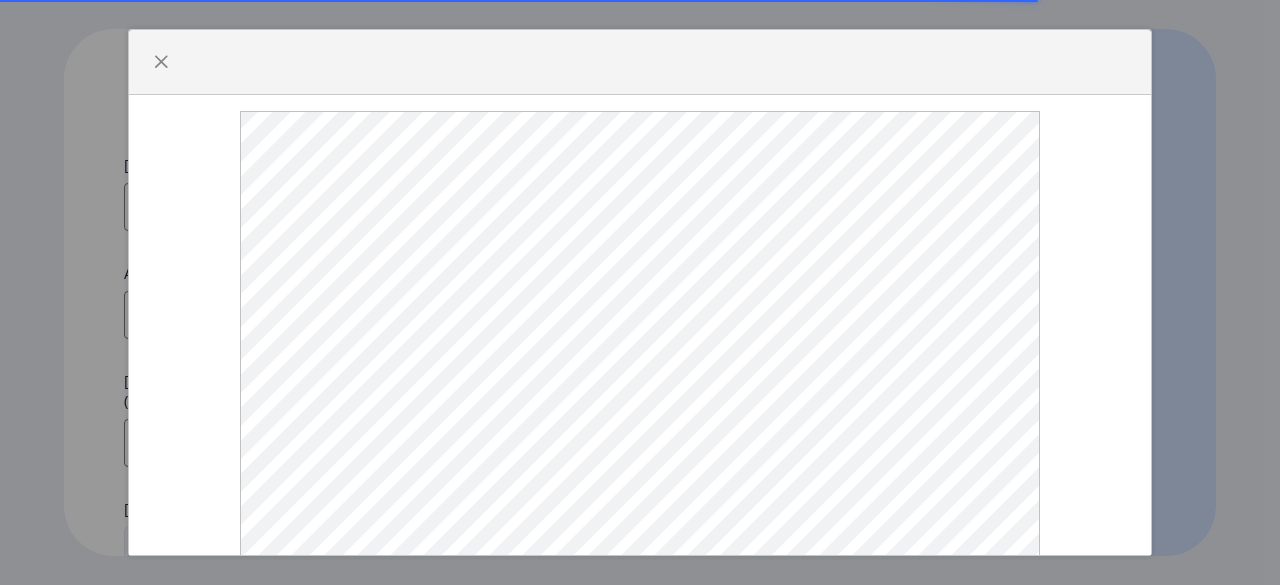 scroll, scrollTop: 0, scrollLeft: 0, axis: both 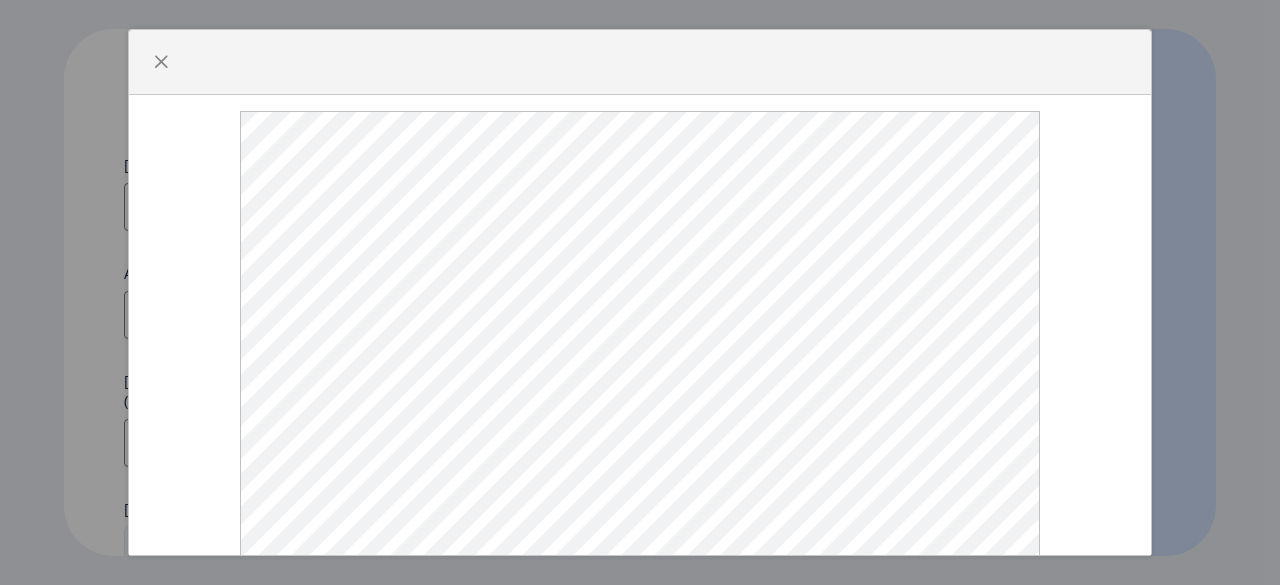 click at bounding box center [640, 292] 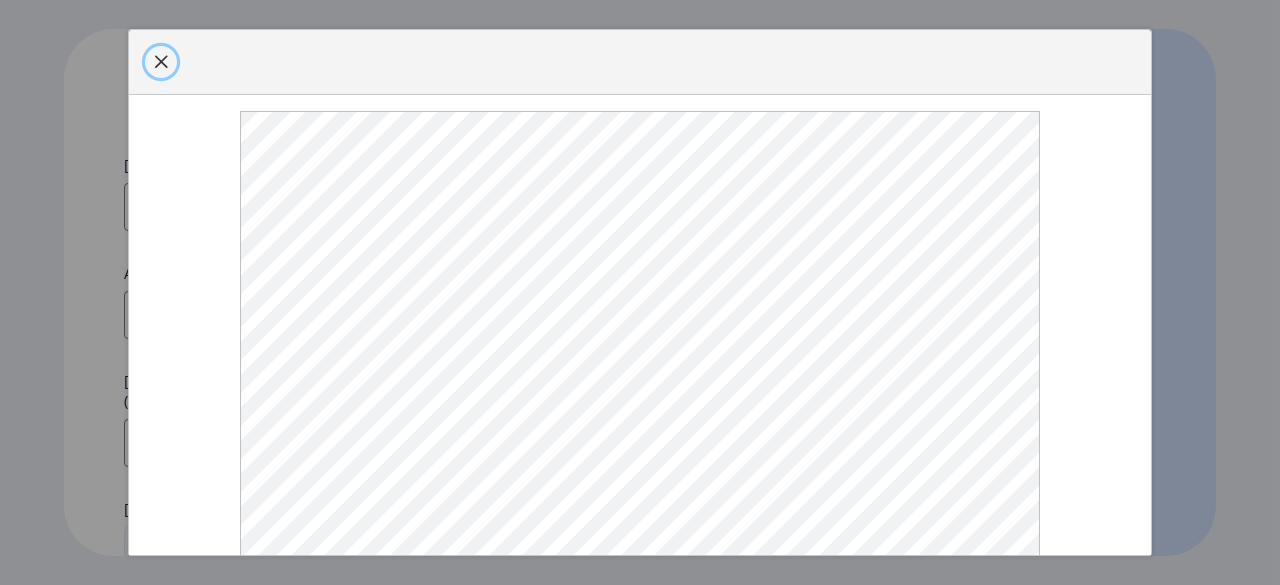 click at bounding box center [161, 62] 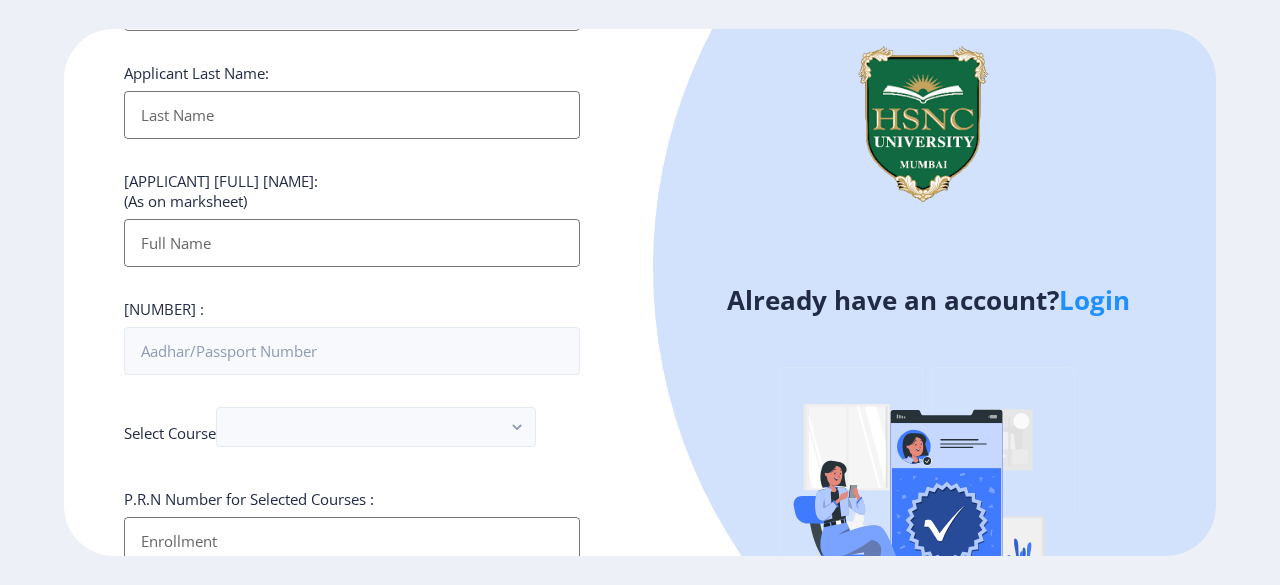 scroll, scrollTop: 300, scrollLeft: 0, axis: vertical 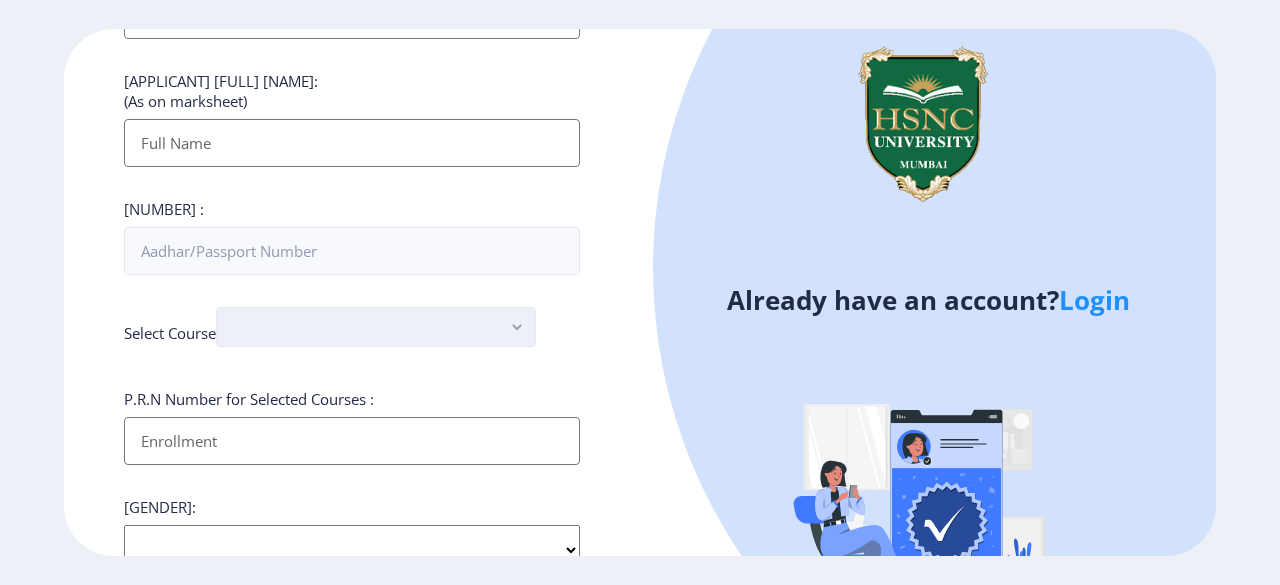 click at bounding box center [376, 327] 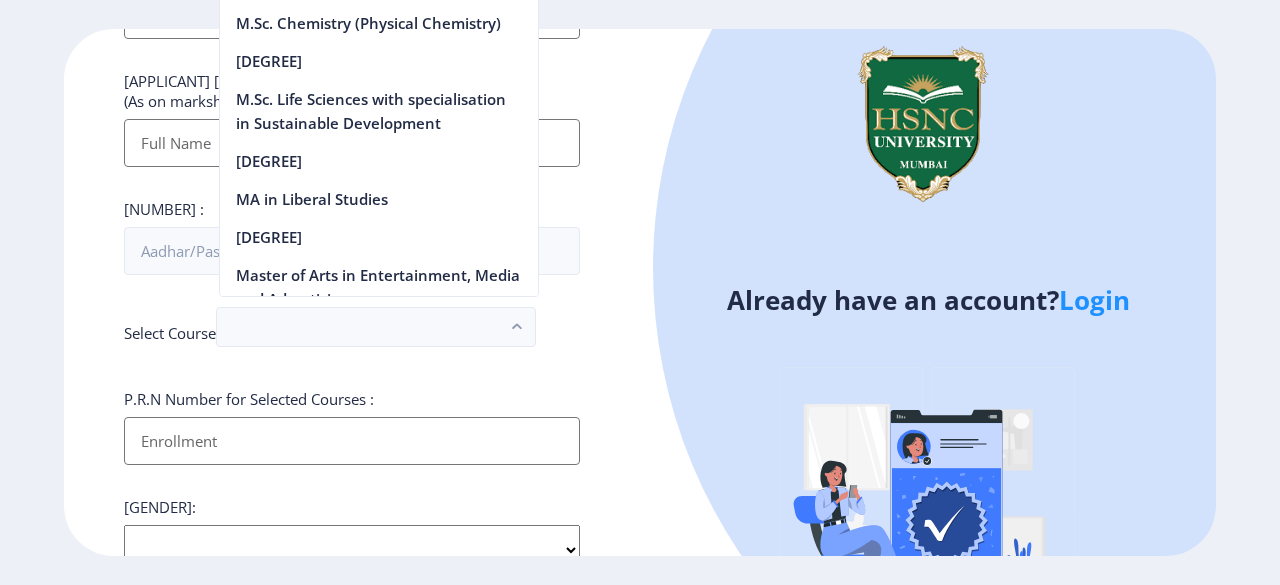 scroll, scrollTop: 2146, scrollLeft: 0, axis: vertical 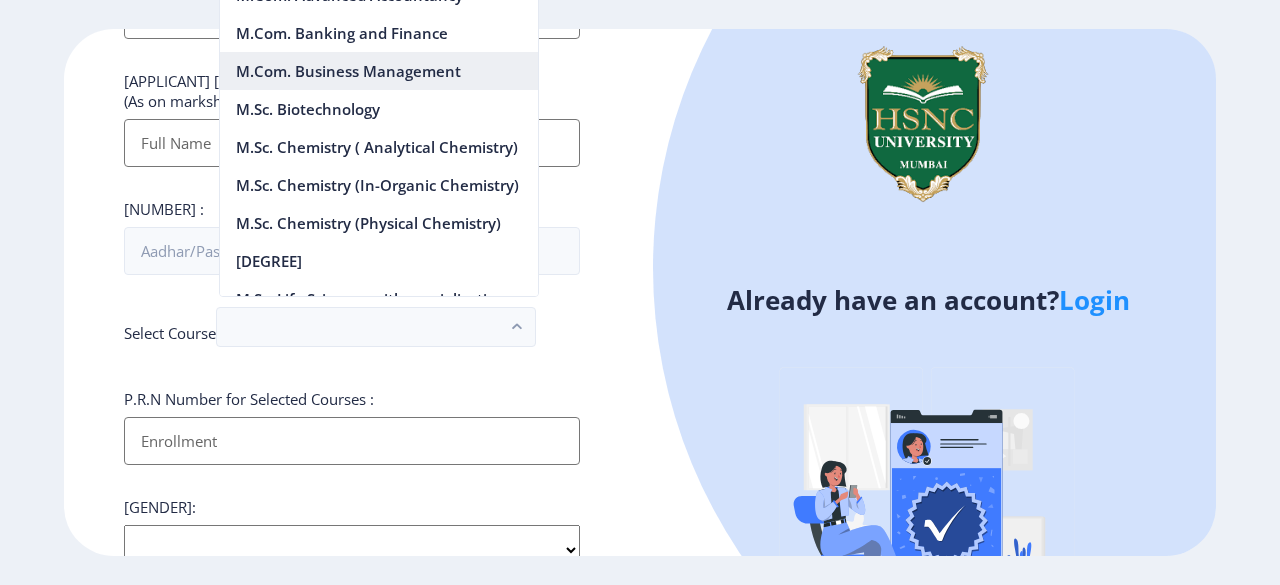 click on "M.Com. Business Management" at bounding box center (379, 71) 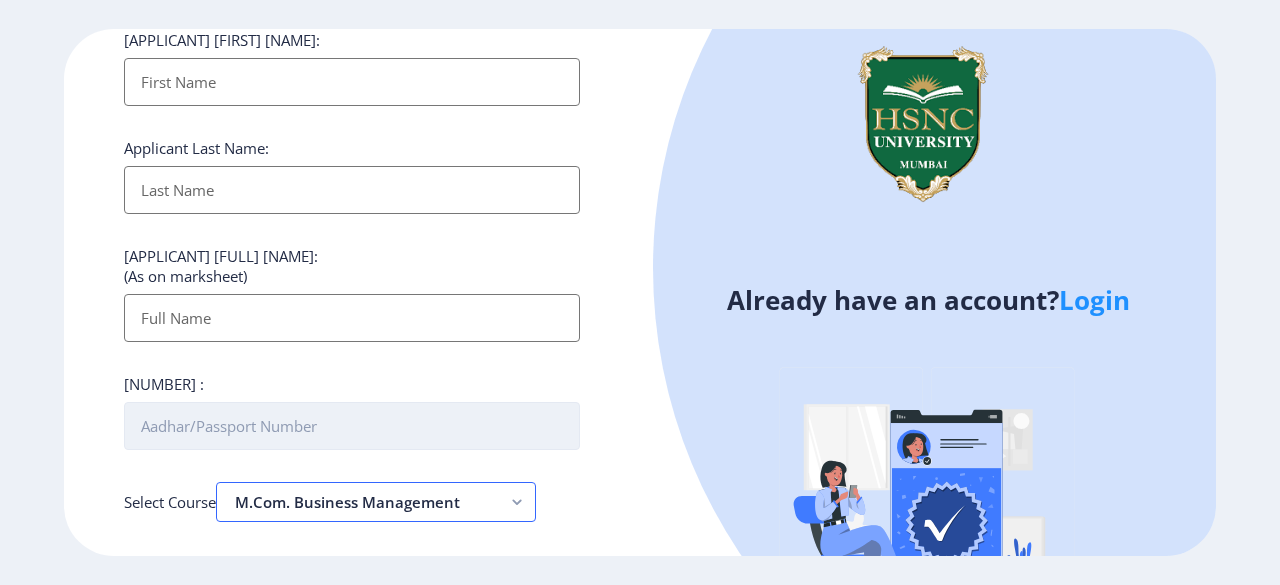 scroll, scrollTop: 0, scrollLeft: 0, axis: both 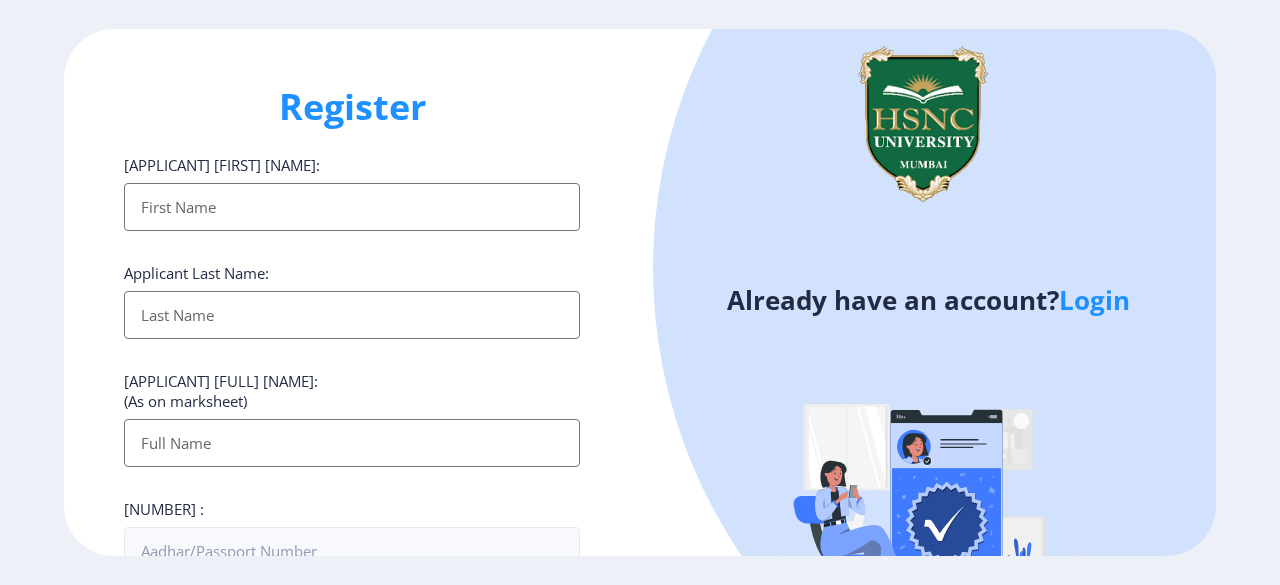 click on "[APPLICANT] [FIRST] [NAME]:" at bounding box center [352, 207] 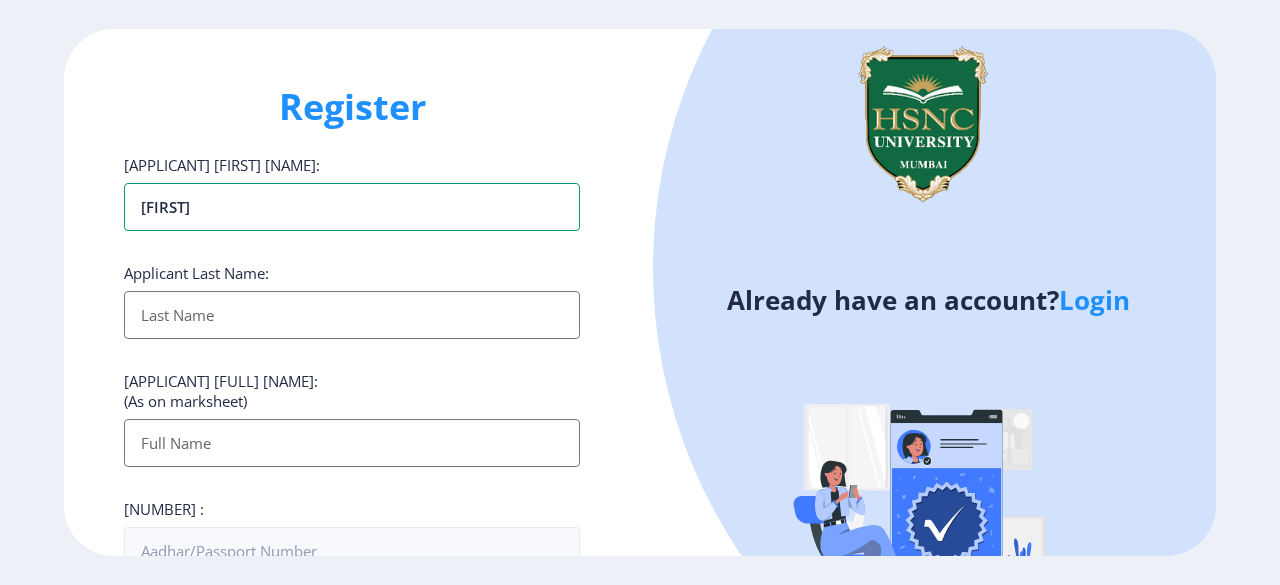 type on "[FIRST]" 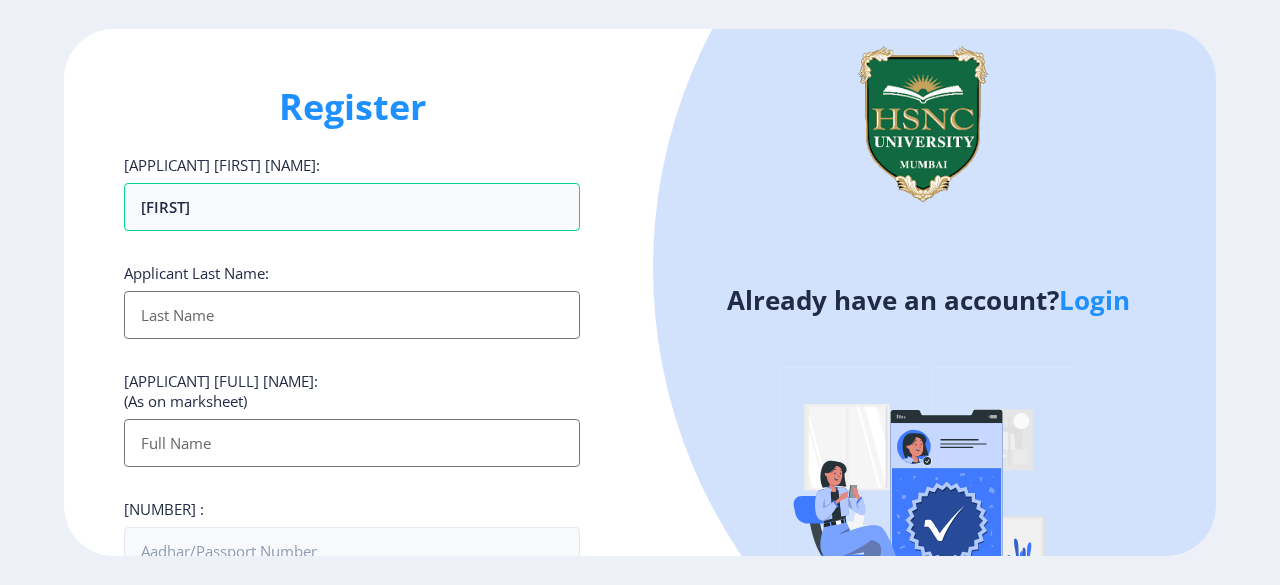 click on "[APPLICANT] [FIRST] [NAME]:" at bounding box center [352, 315] 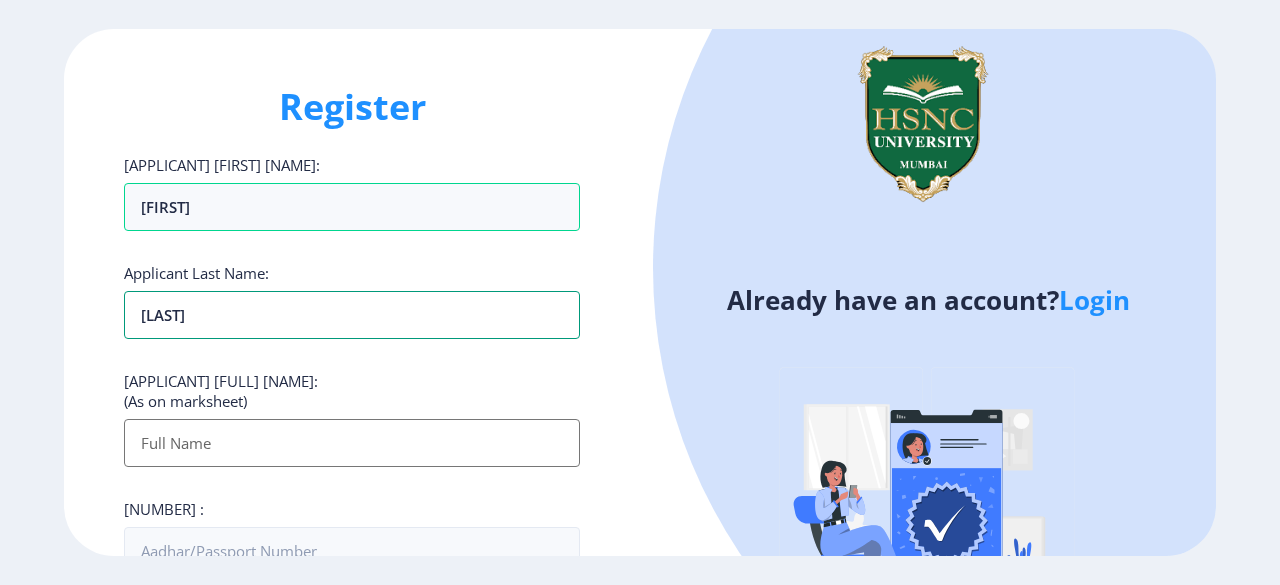 type on "[LAST]" 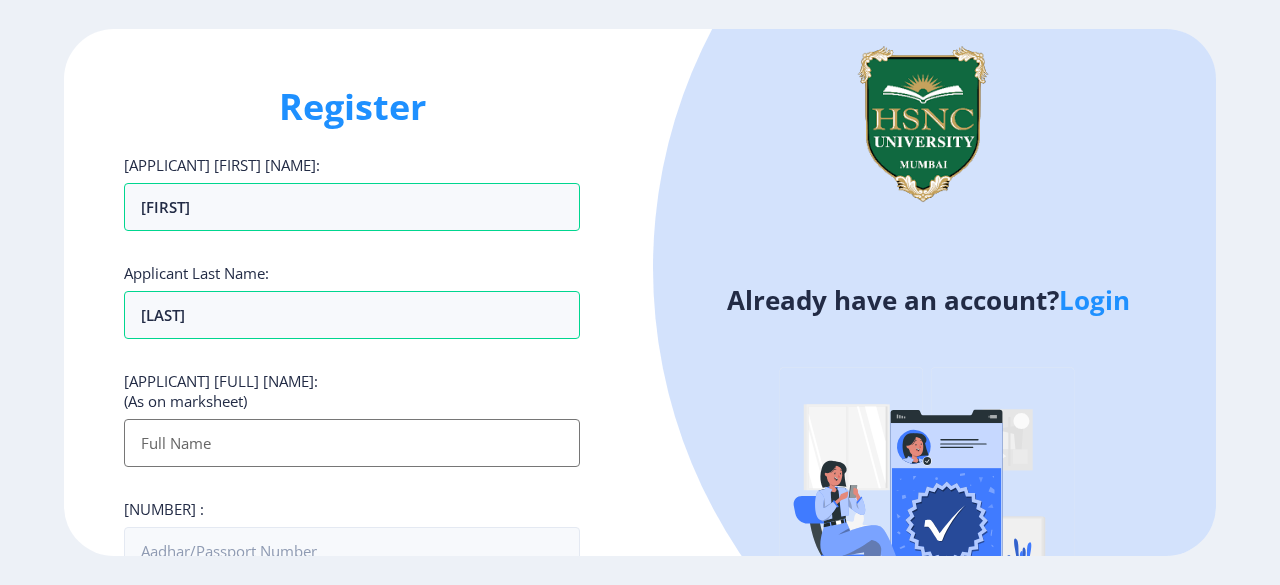 click on "[APPLICANT] [FIRST] [NAME]:" at bounding box center (352, 443) 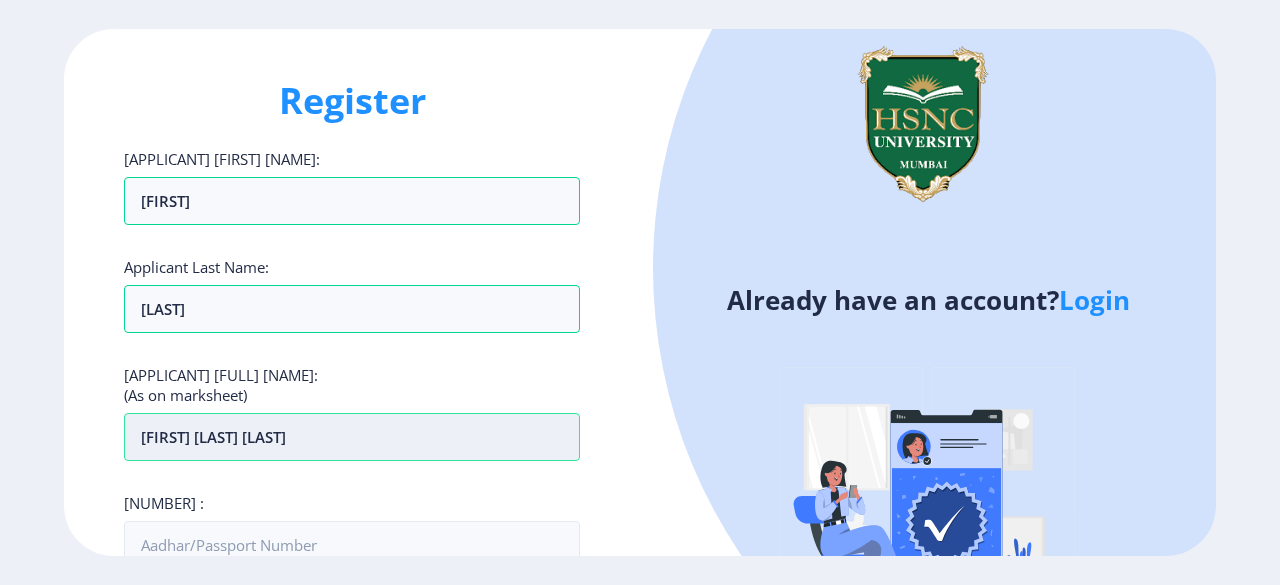 scroll, scrollTop: 65, scrollLeft: 0, axis: vertical 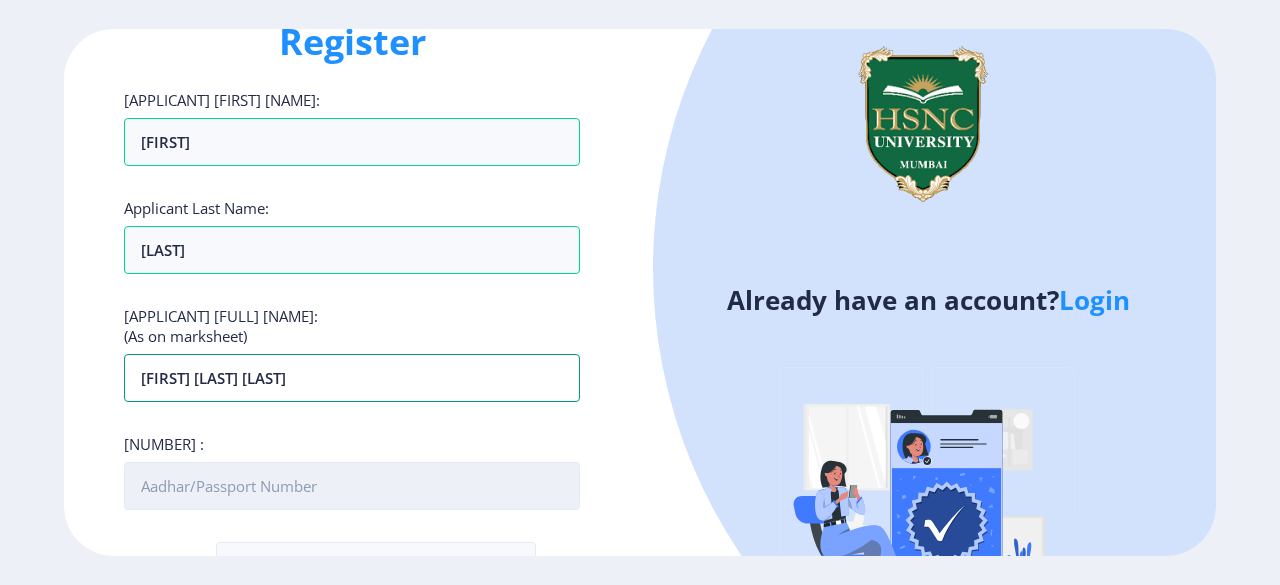 type on "[FIRST] [LAST] [LAST]" 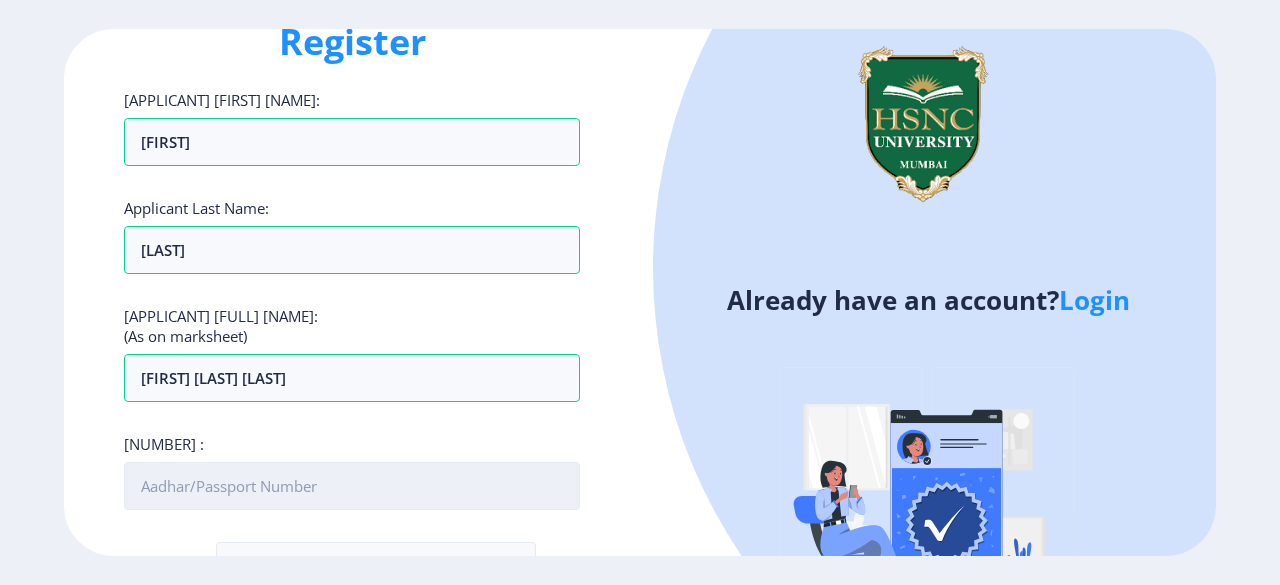 click on "[NUMBER] :" at bounding box center (352, 486) 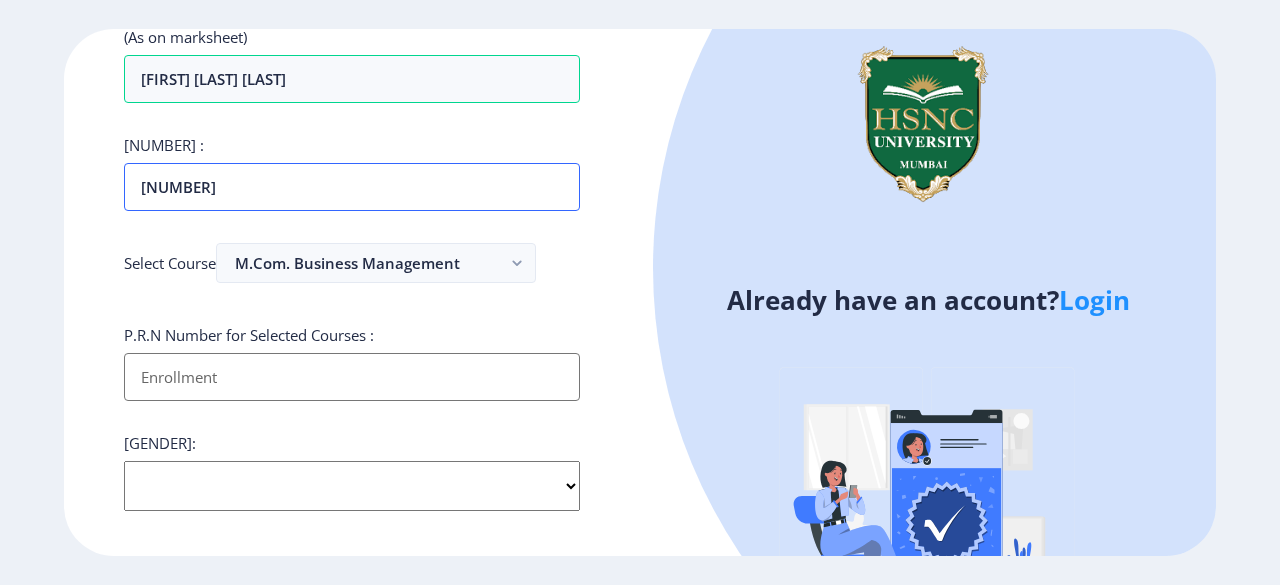 scroll, scrollTop: 365, scrollLeft: 0, axis: vertical 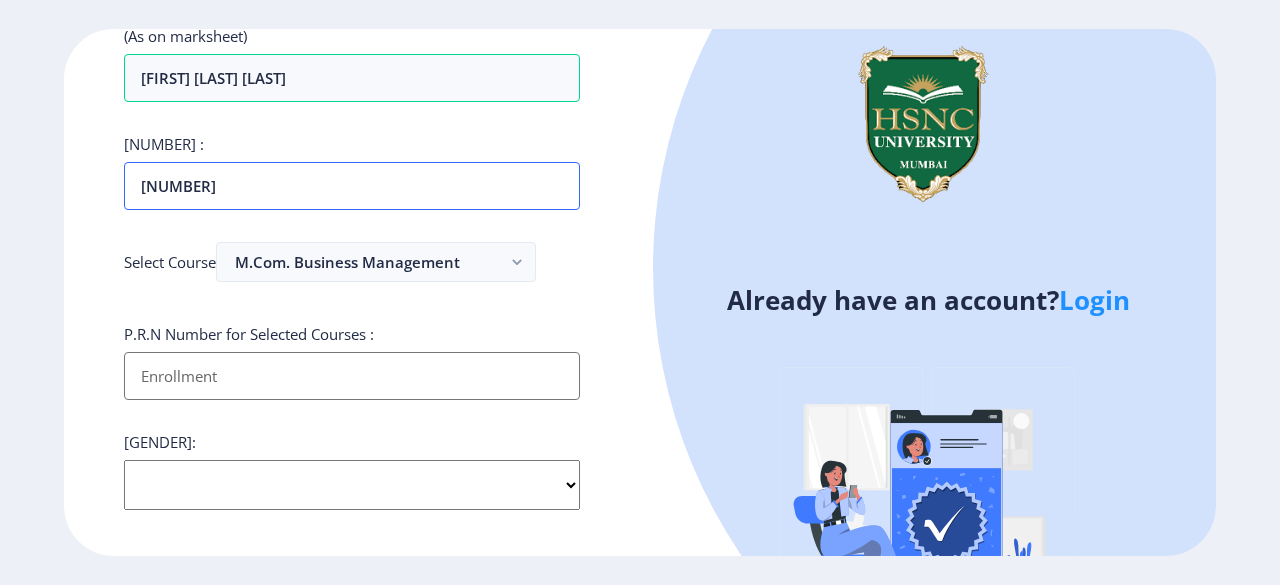 type on "[NUMBER]" 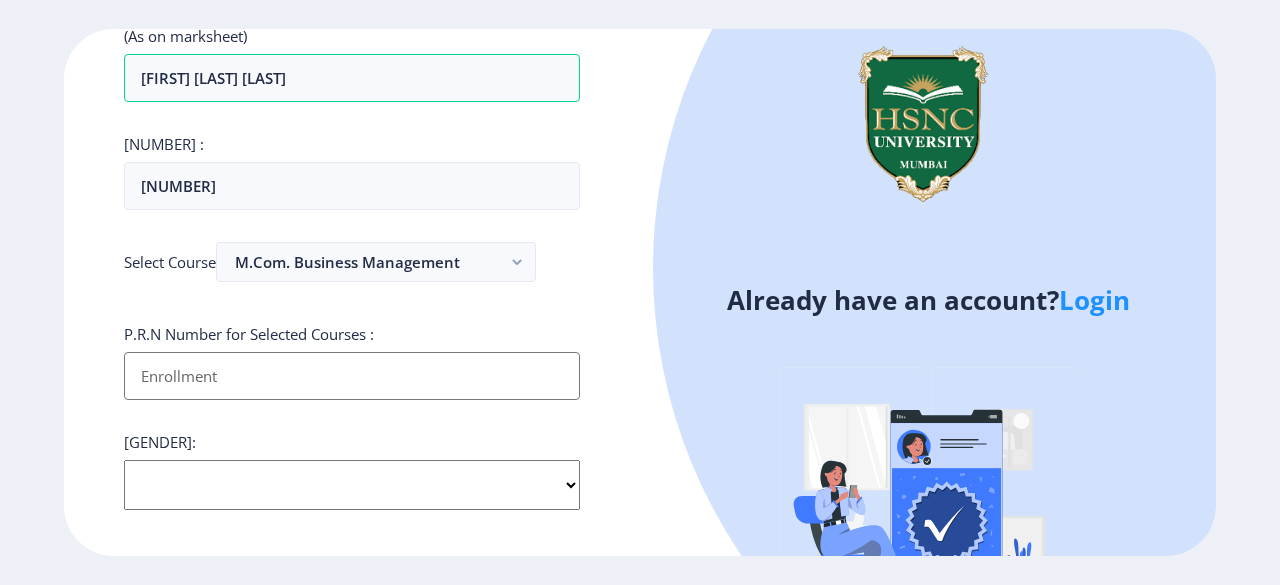 click on "[APPLICANT] [FIRST] [NAME]:" at bounding box center (352, 376) 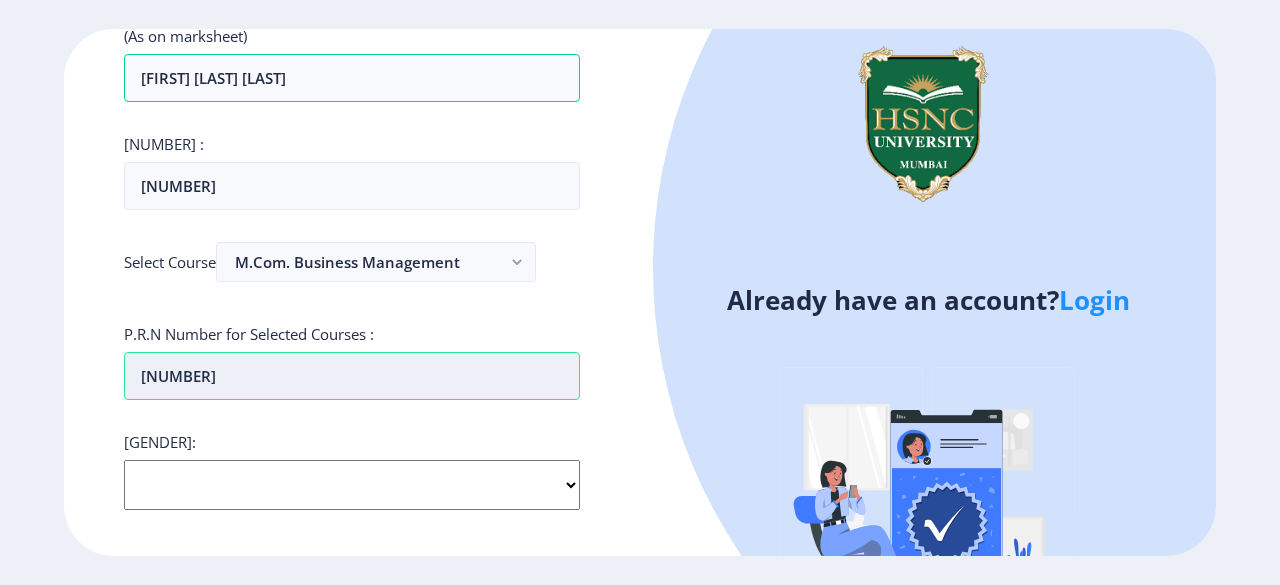 scroll, scrollTop: 565, scrollLeft: 0, axis: vertical 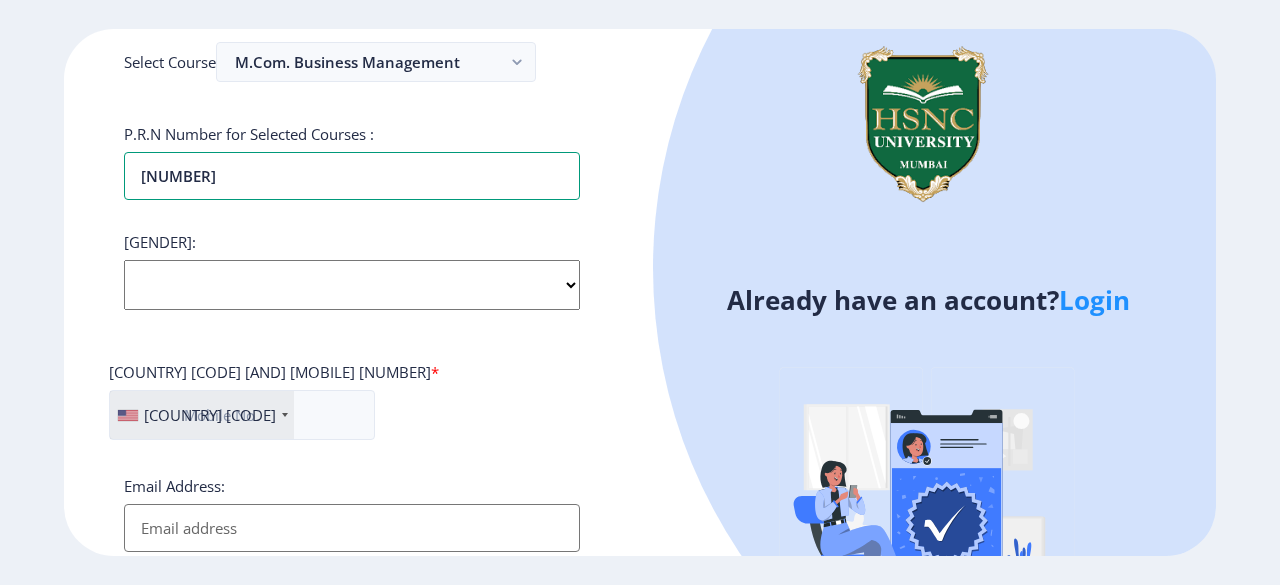 type on "[NUMBER]" 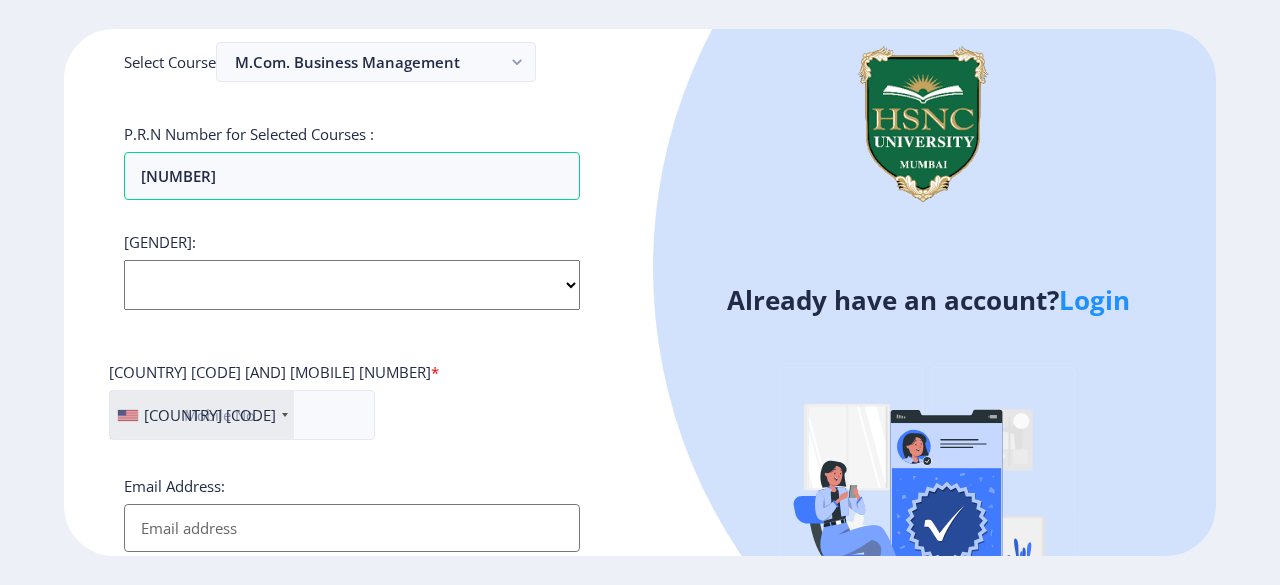 click on "Select Gender Male Female Other" at bounding box center (352, 285) 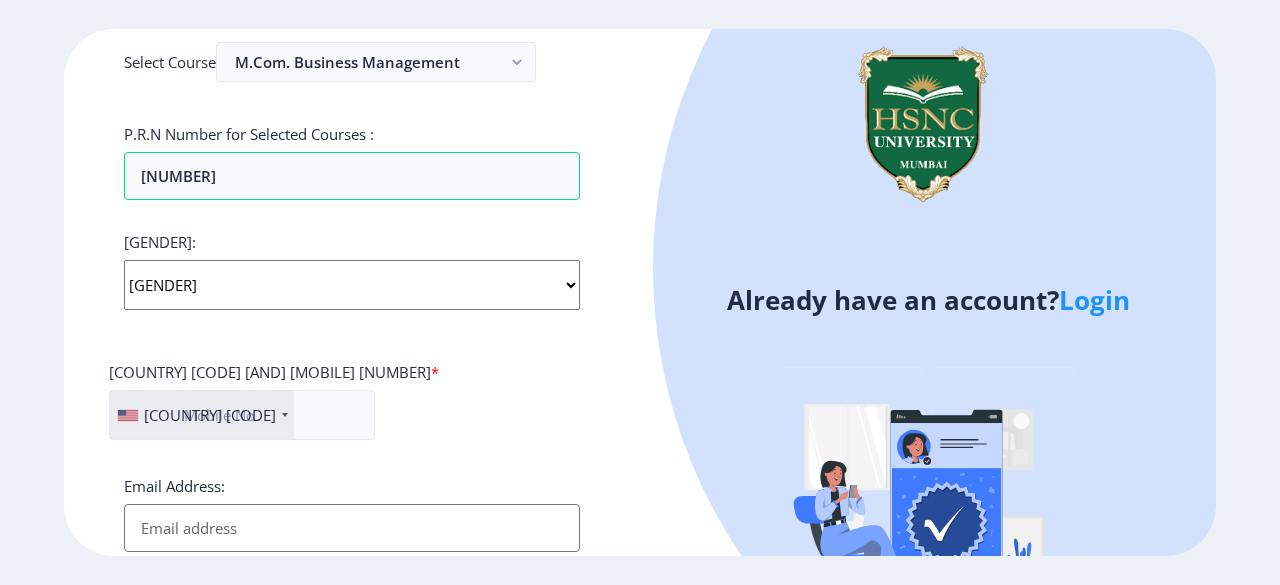 click on "Select Gender Male Female Other" at bounding box center (352, 285) 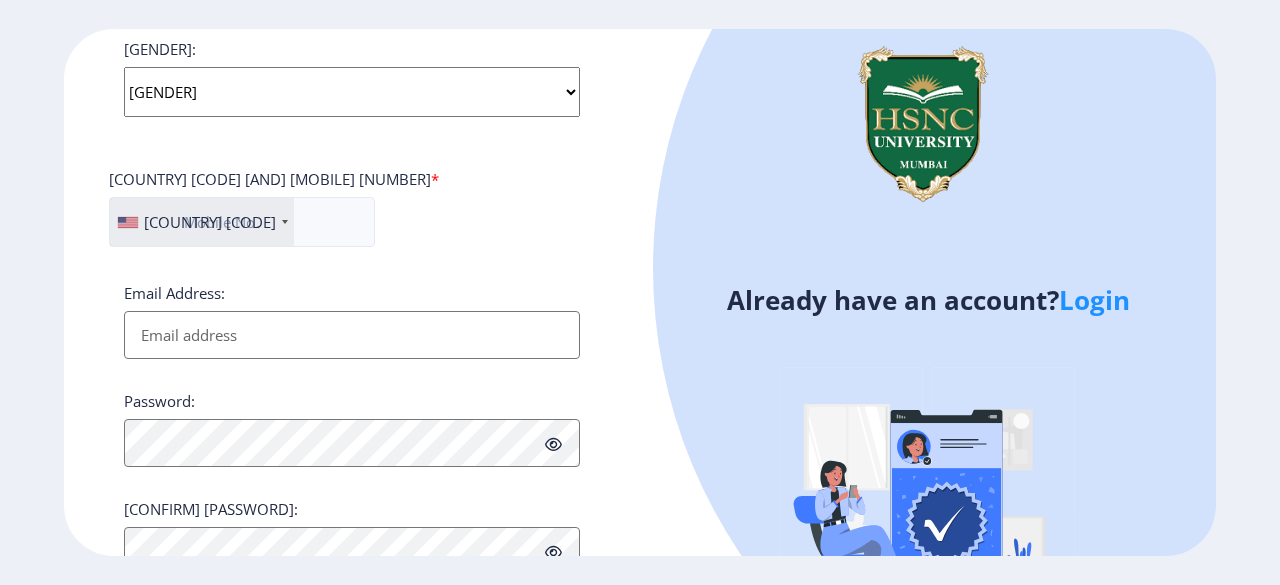 scroll, scrollTop: 765, scrollLeft: 0, axis: vertical 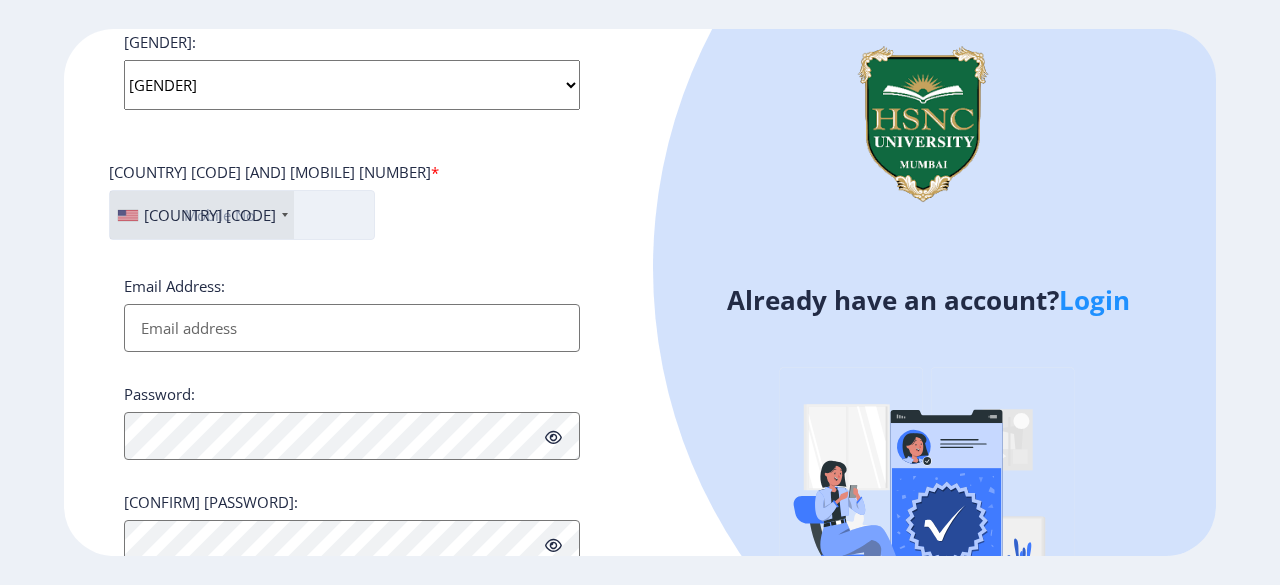 click at bounding box center (242, 215) 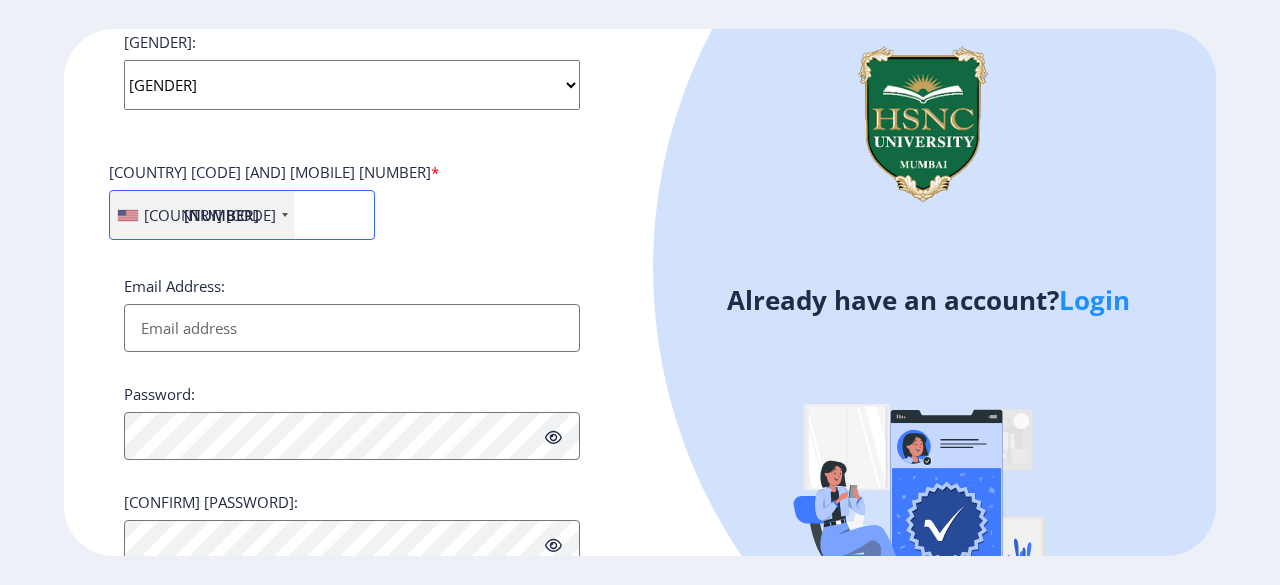 type on "[NUMBER]" 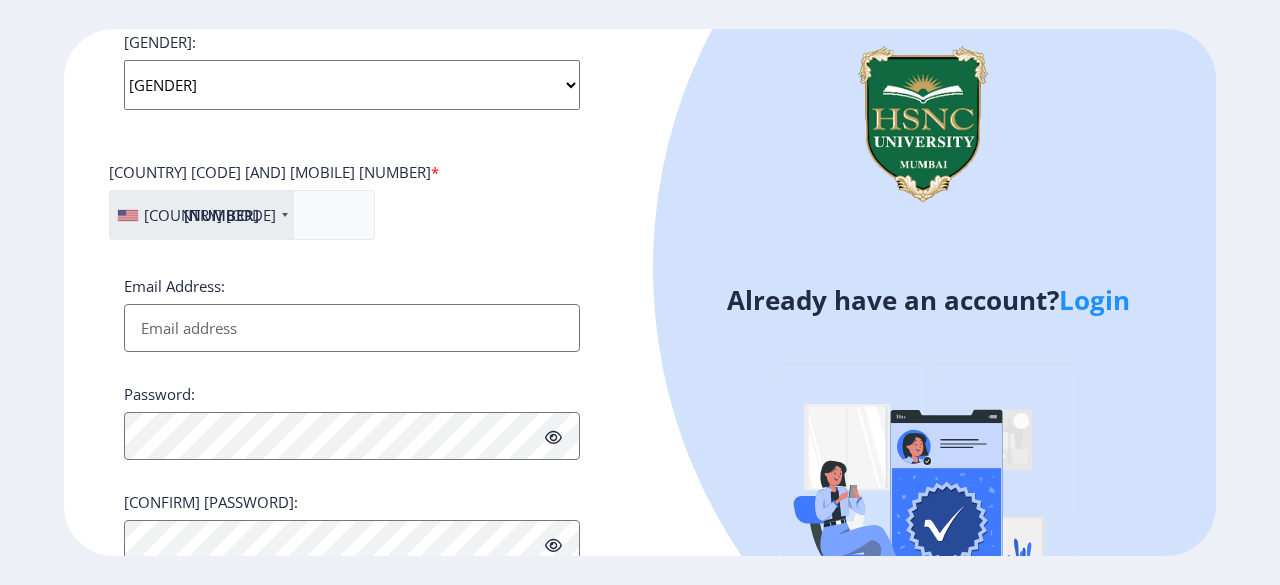 click on "[COUNTRY] [CODE]" at bounding box center [210, 215] 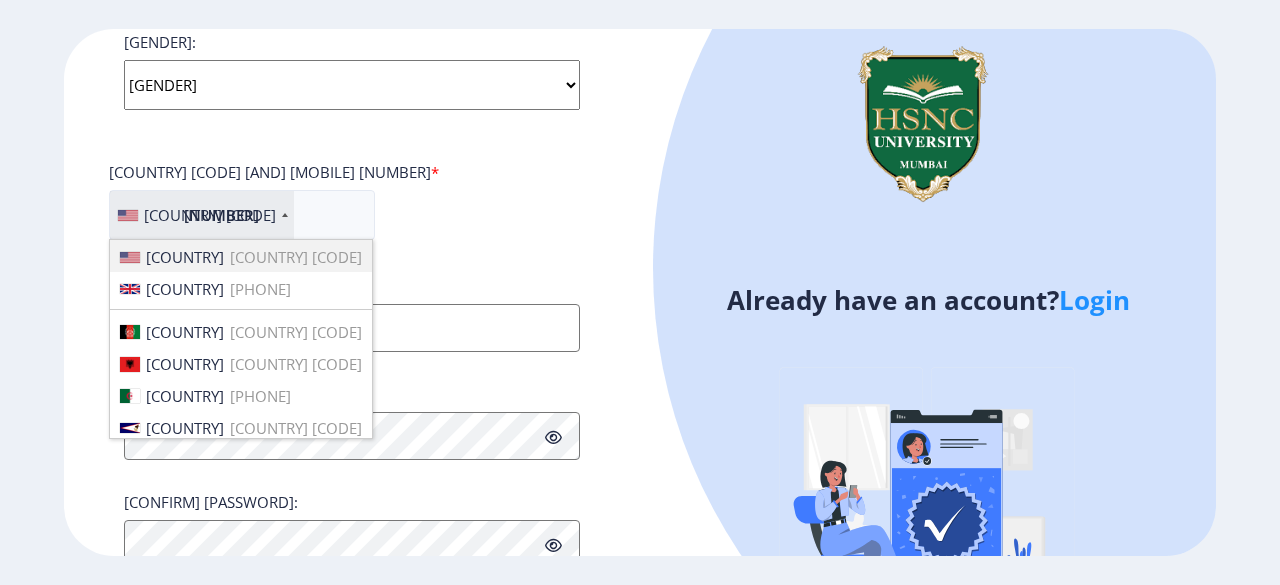 scroll, scrollTop: 2996, scrollLeft: 0, axis: vertical 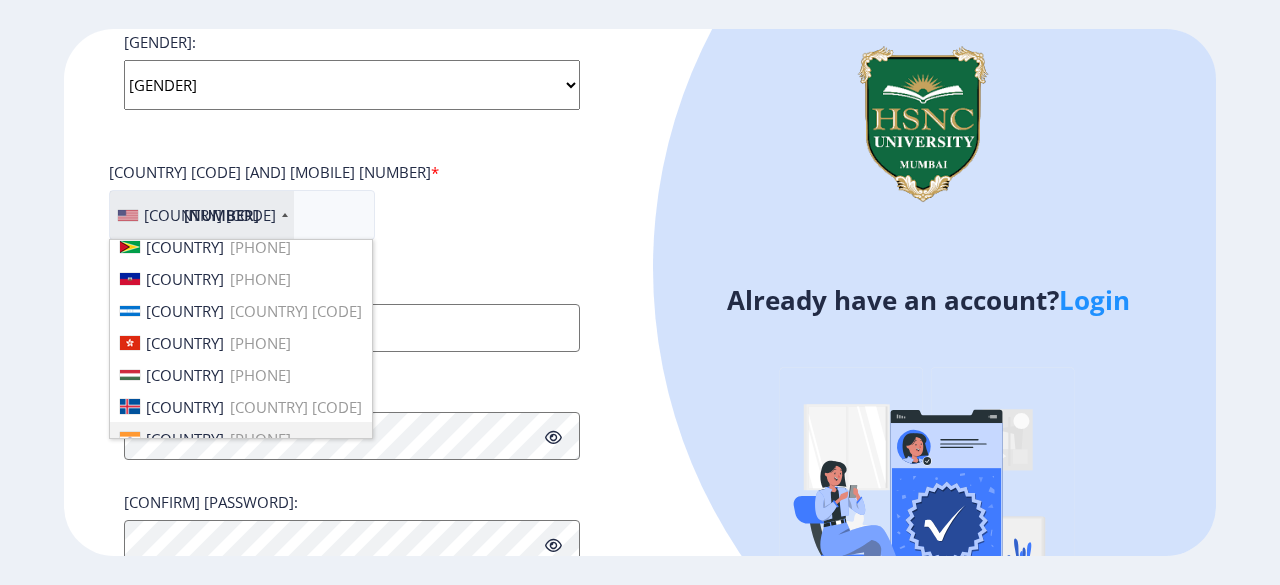 click on "[COUNTRY]" at bounding box center [185, 439] 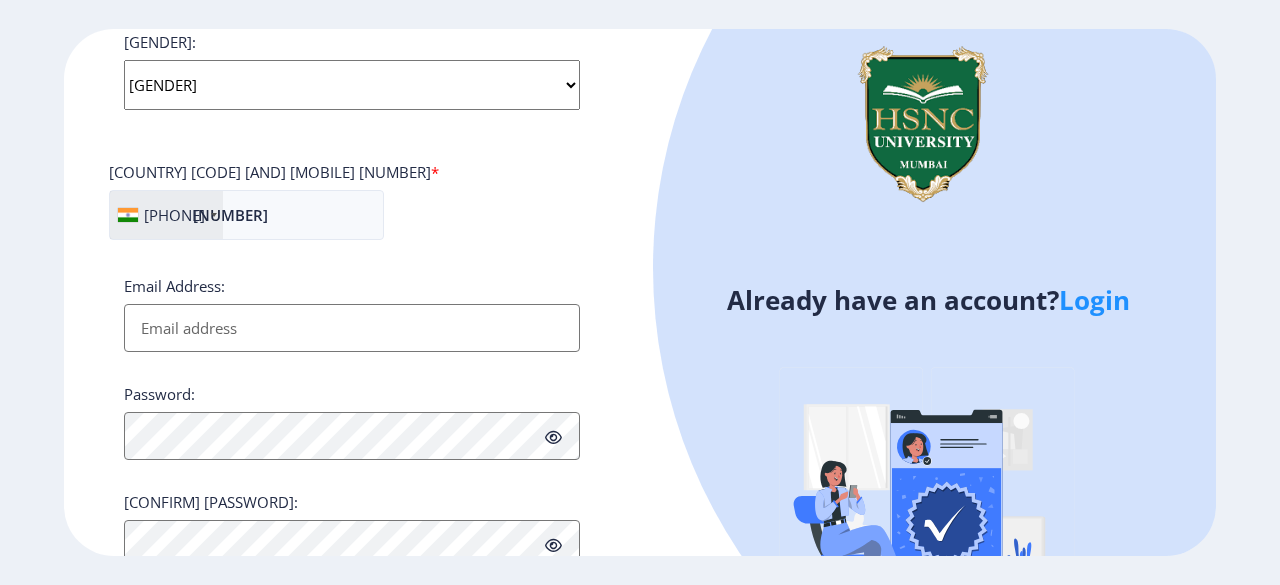 click on "Email Address:" at bounding box center [352, 328] 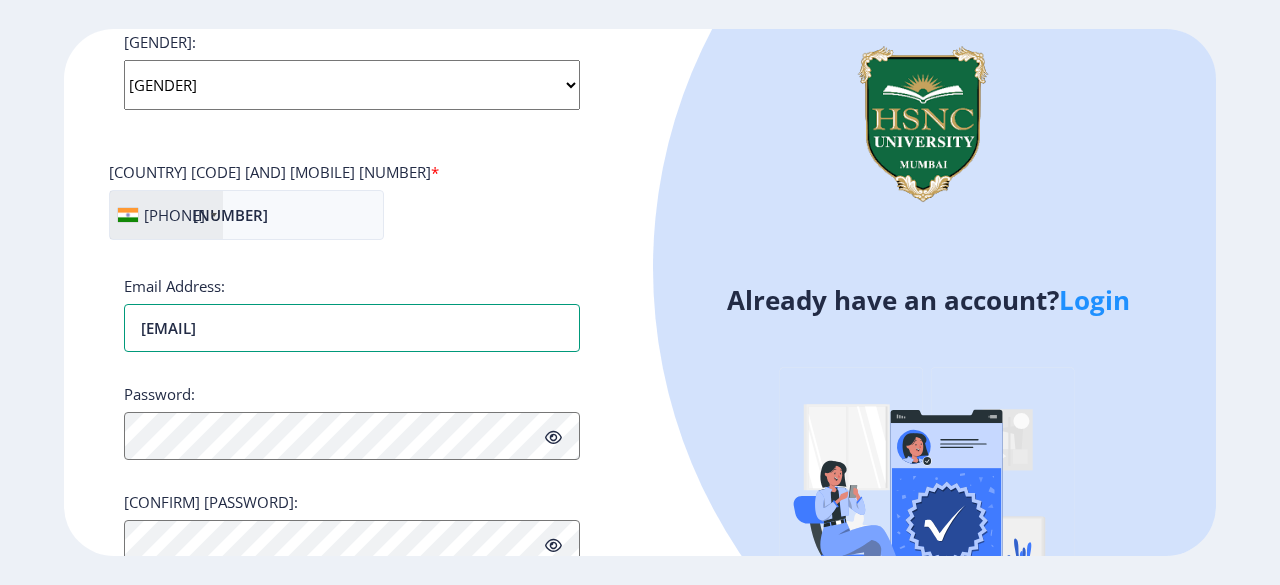 scroll, scrollTop: 835, scrollLeft: 0, axis: vertical 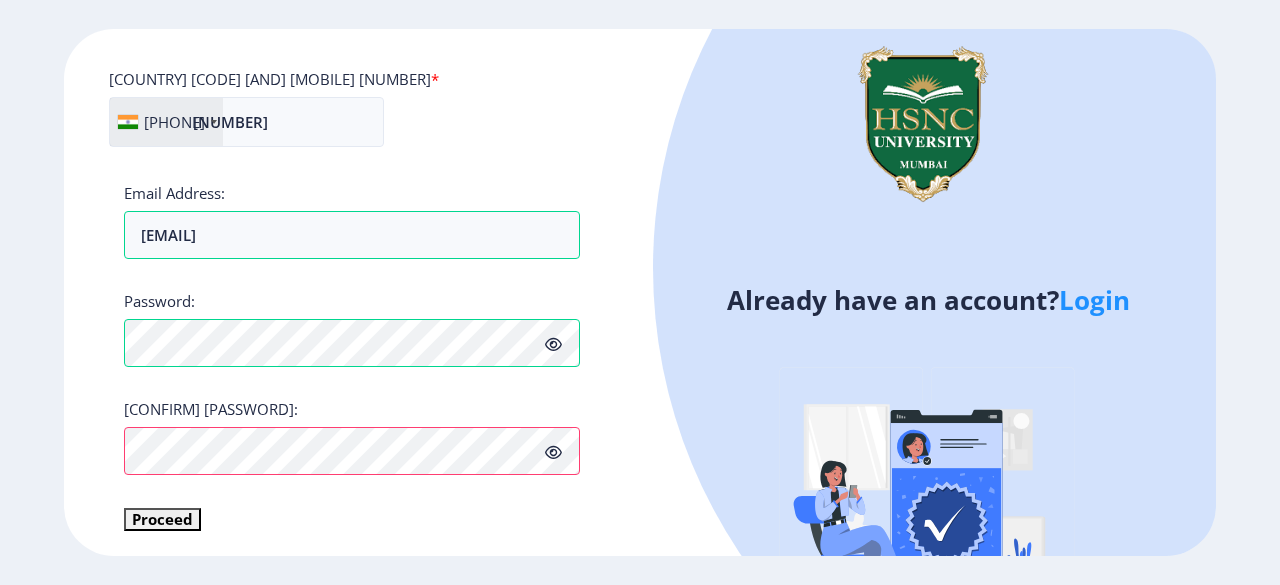 click at bounding box center [553, 344] 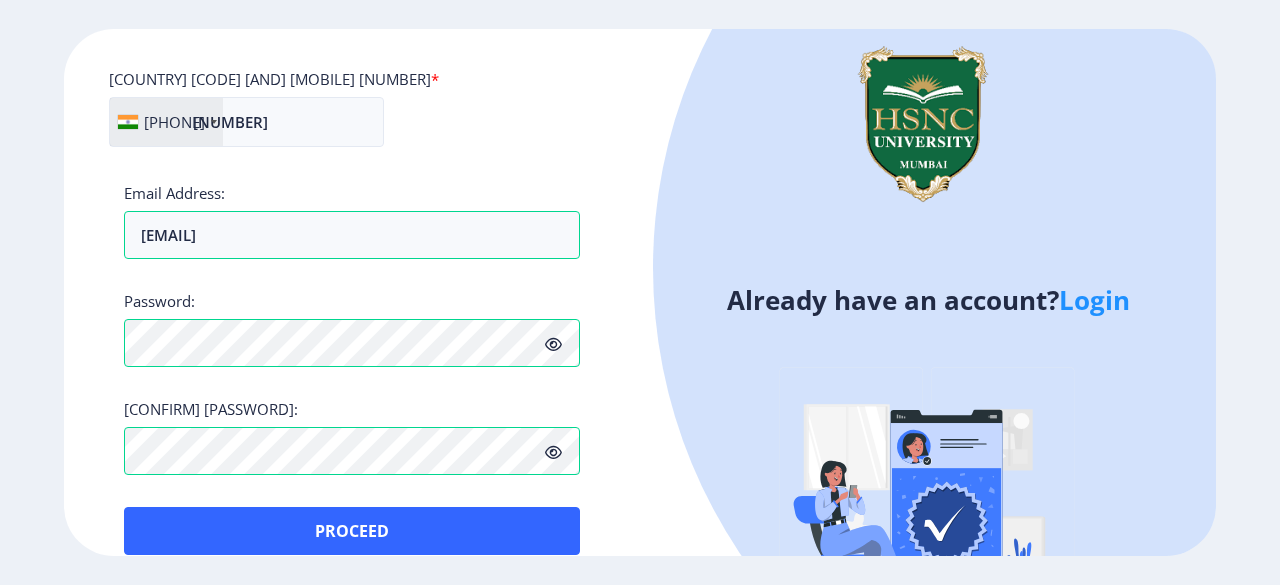 click at bounding box center (553, 344) 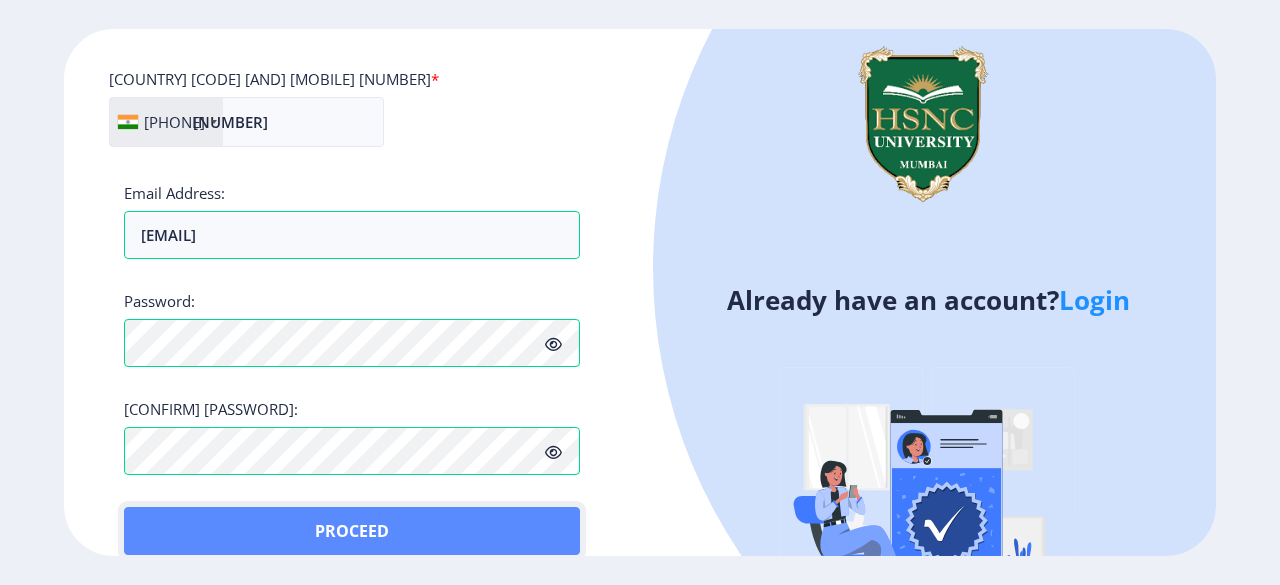 click on "Proceed" at bounding box center (352, 531) 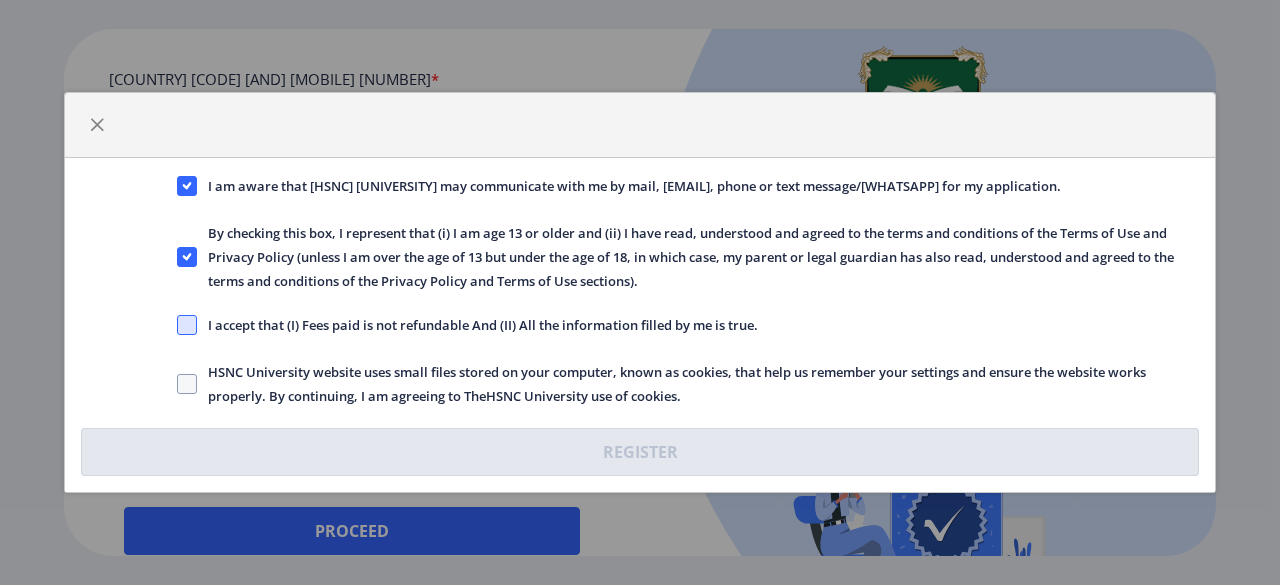click at bounding box center (187, 186) 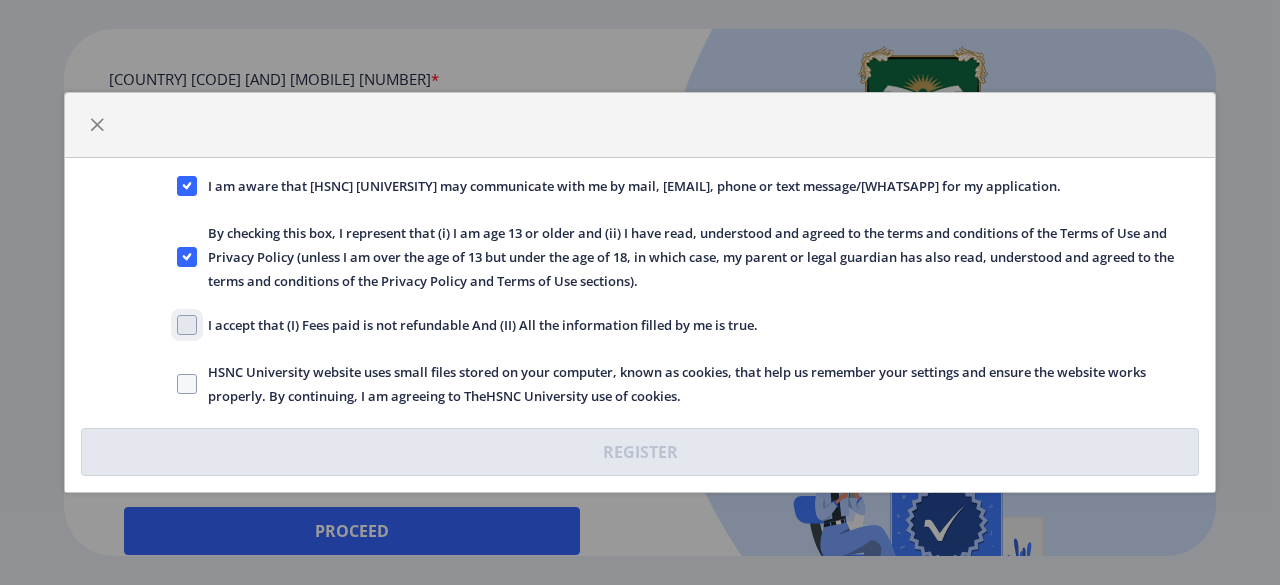 click on "I accept that (I) Fees paid is not refundable And (II) All the information filled by me is true." at bounding box center (177, 186) 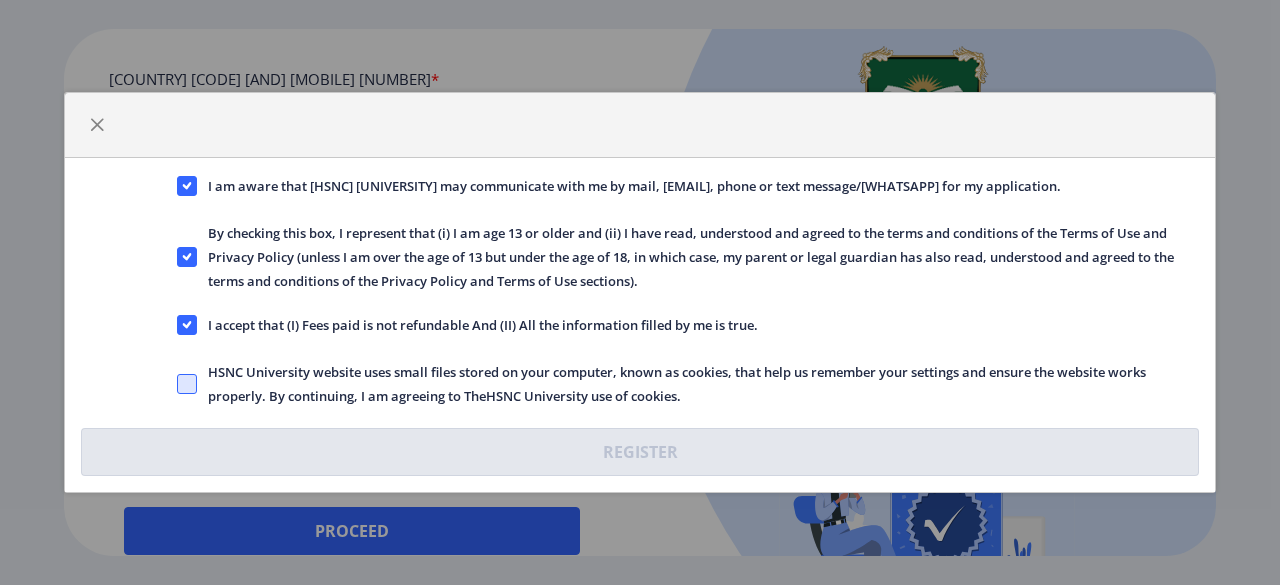 click at bounding box center (187, 186) 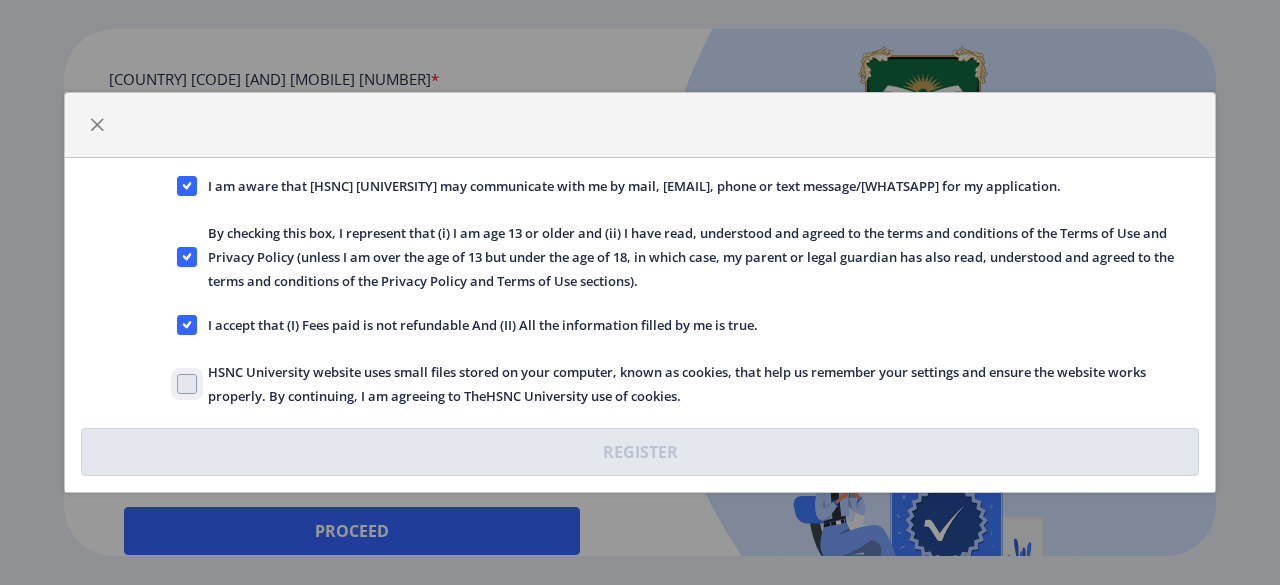checkbox on "true" 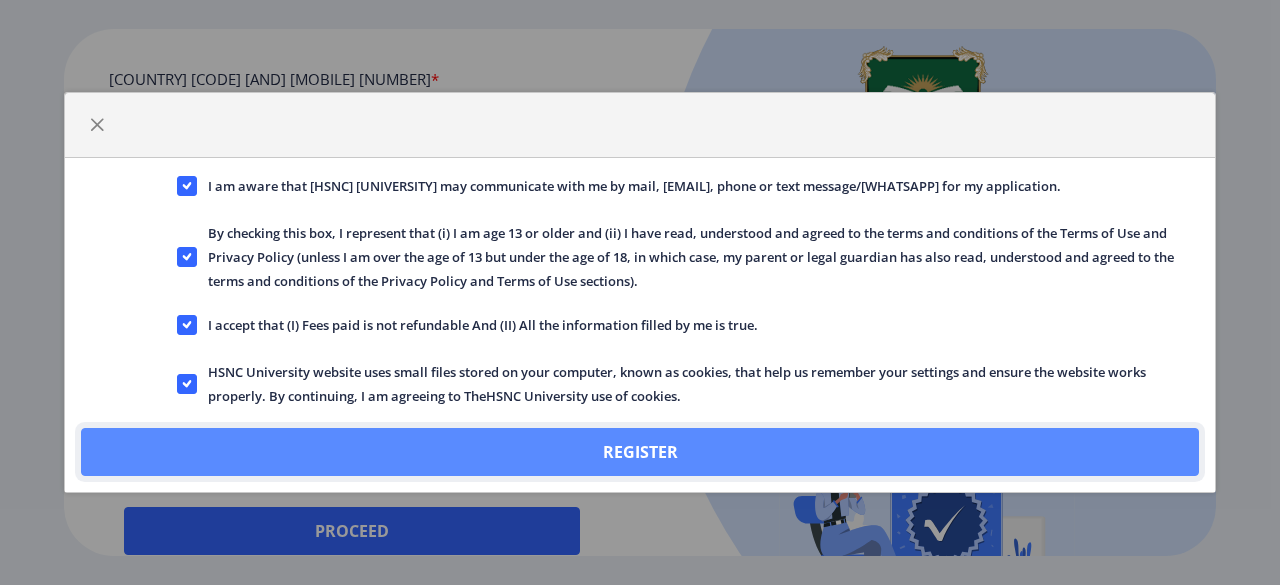 click on "Register" at bounding box center (640, 452) 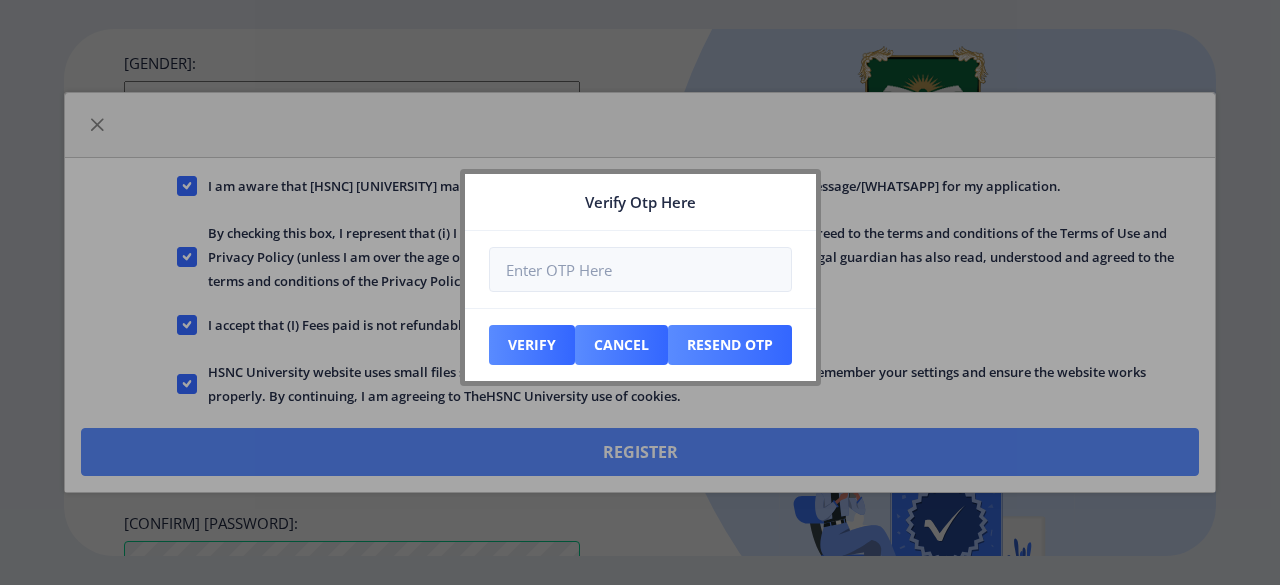 scroll, scrollTop: 972, scrollLeft: 0, axis: vertical 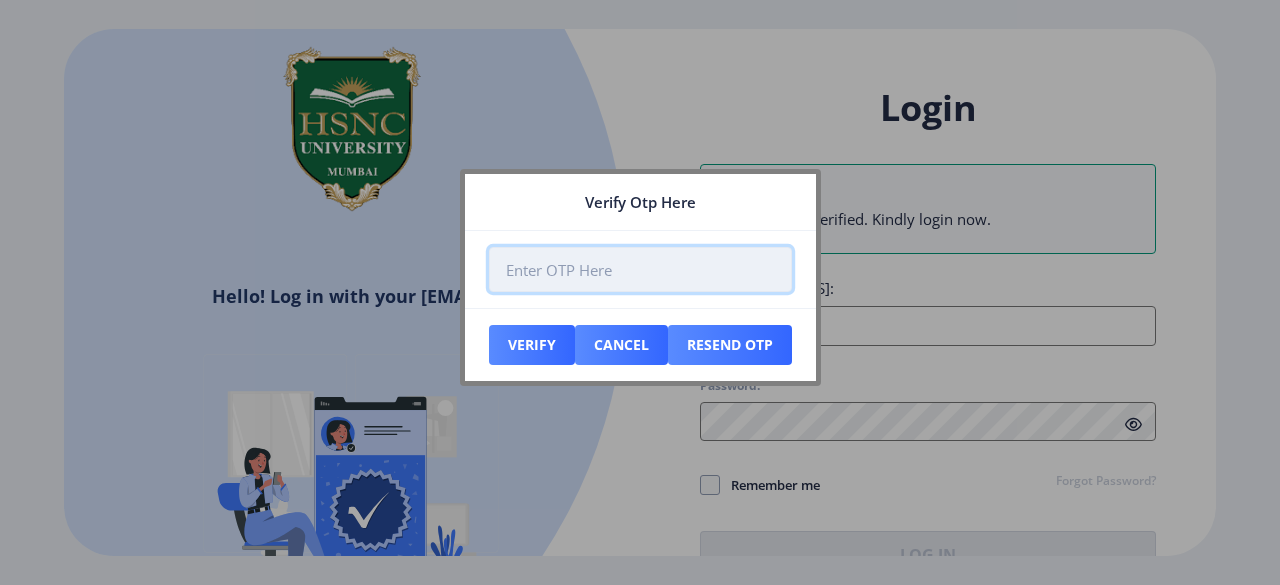 click at bounding box center [640, 269] 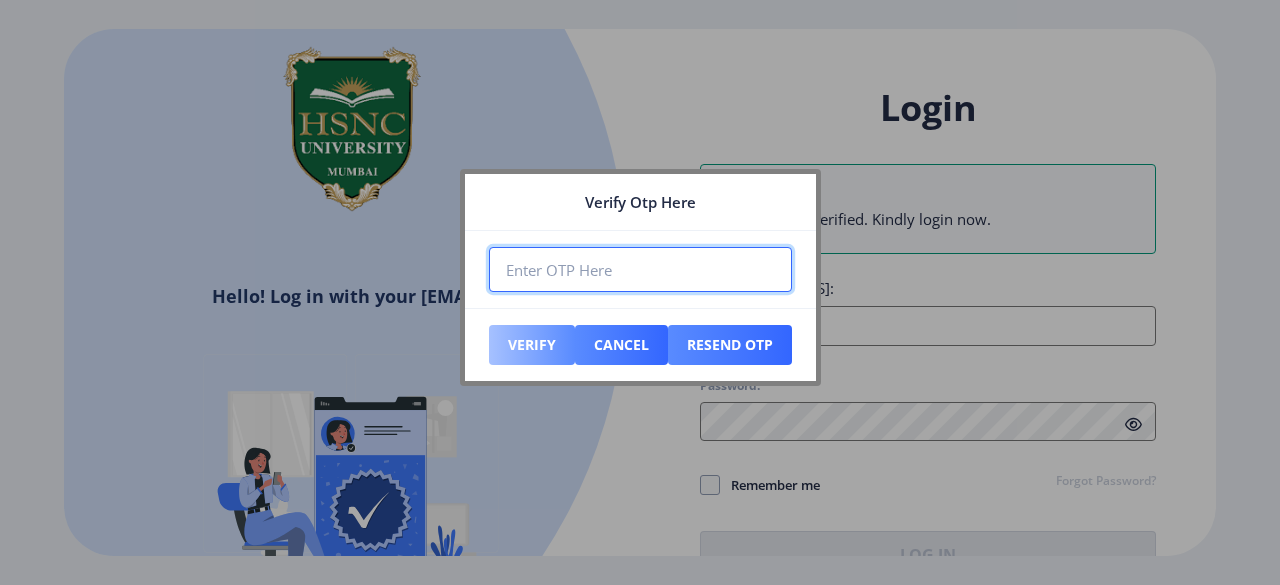 type on "[NUMBER]" 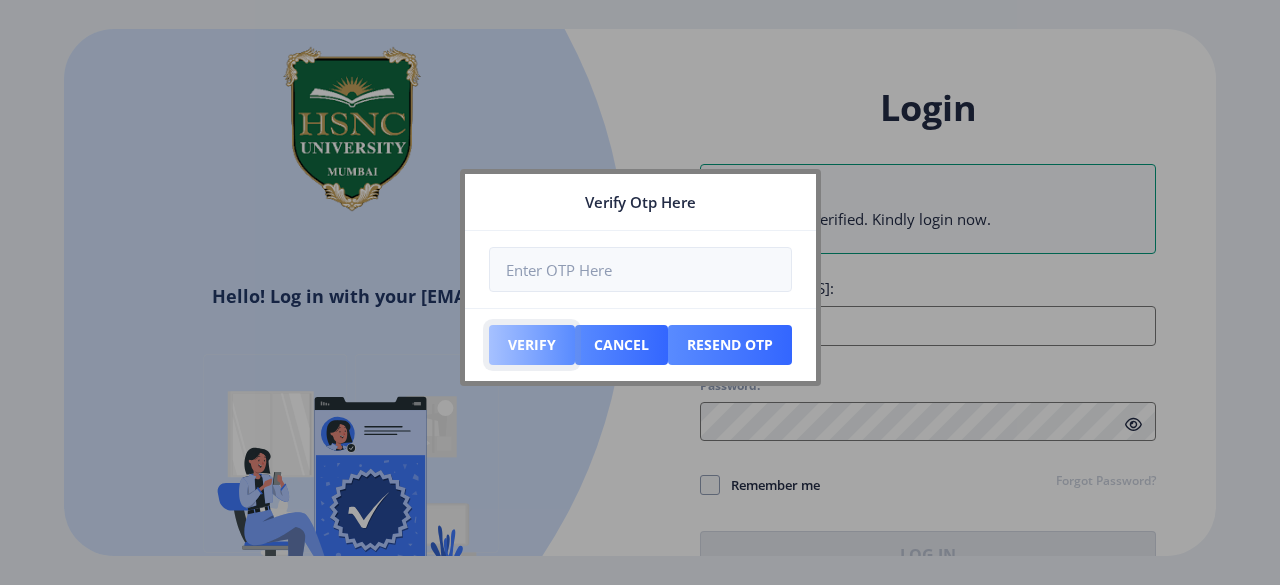 click on "Verify" at bounding box center (532, 345) 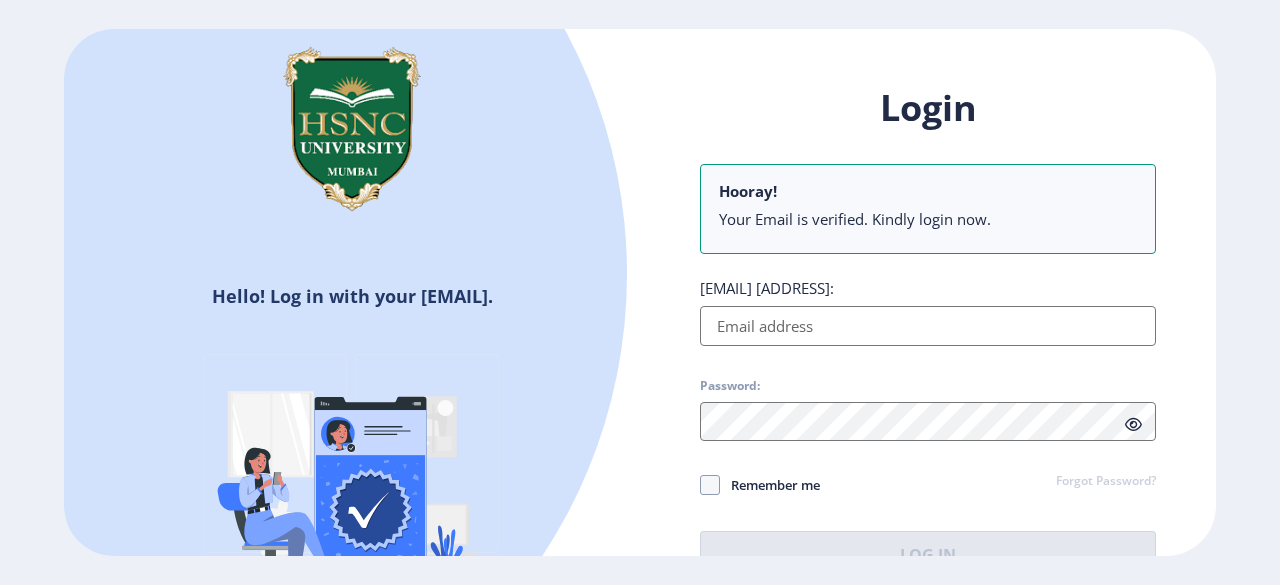 click on "[EMAIL] [ADDRESS]:" at bounding box center (928, 326) 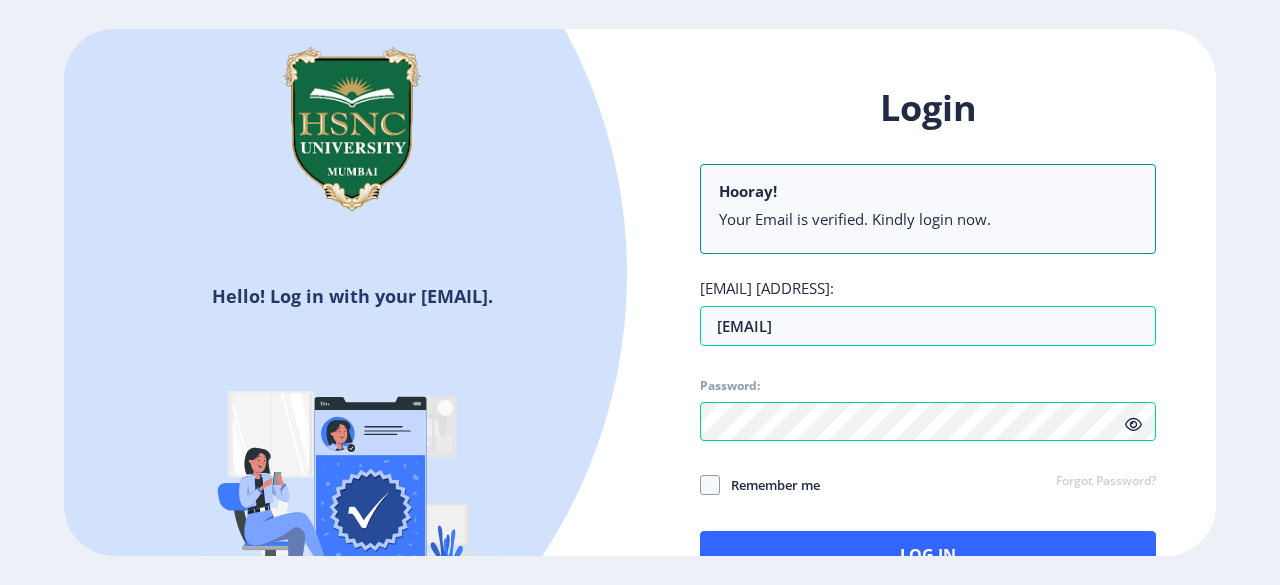 click at bounding box center [1133, 424] 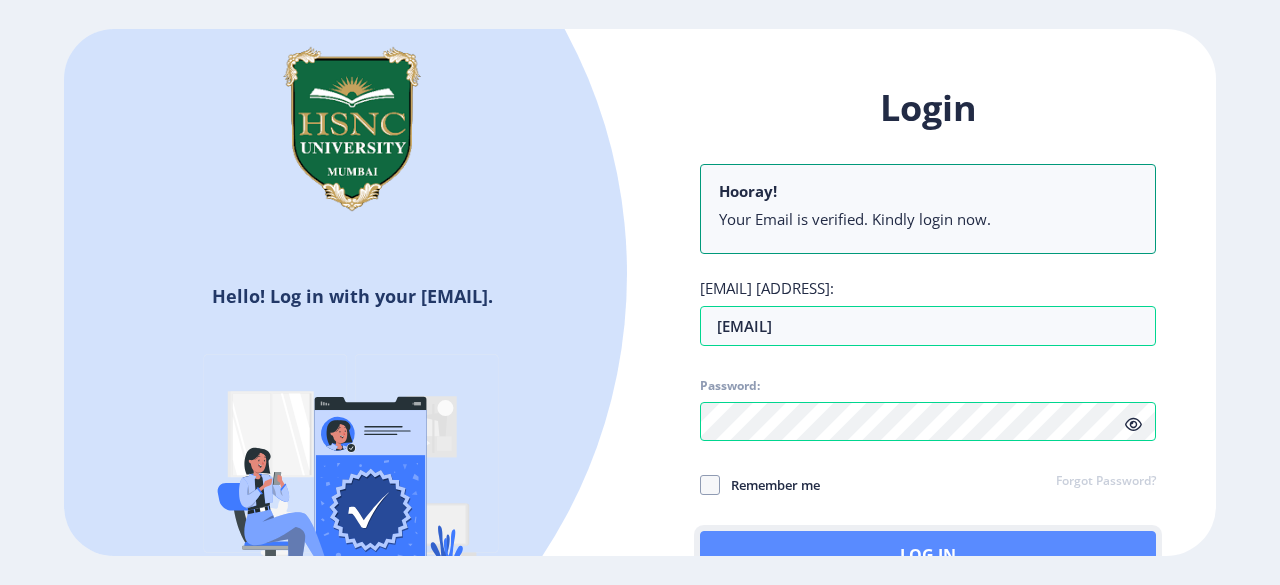 click on "Log In" at bounding box center (928, 555) 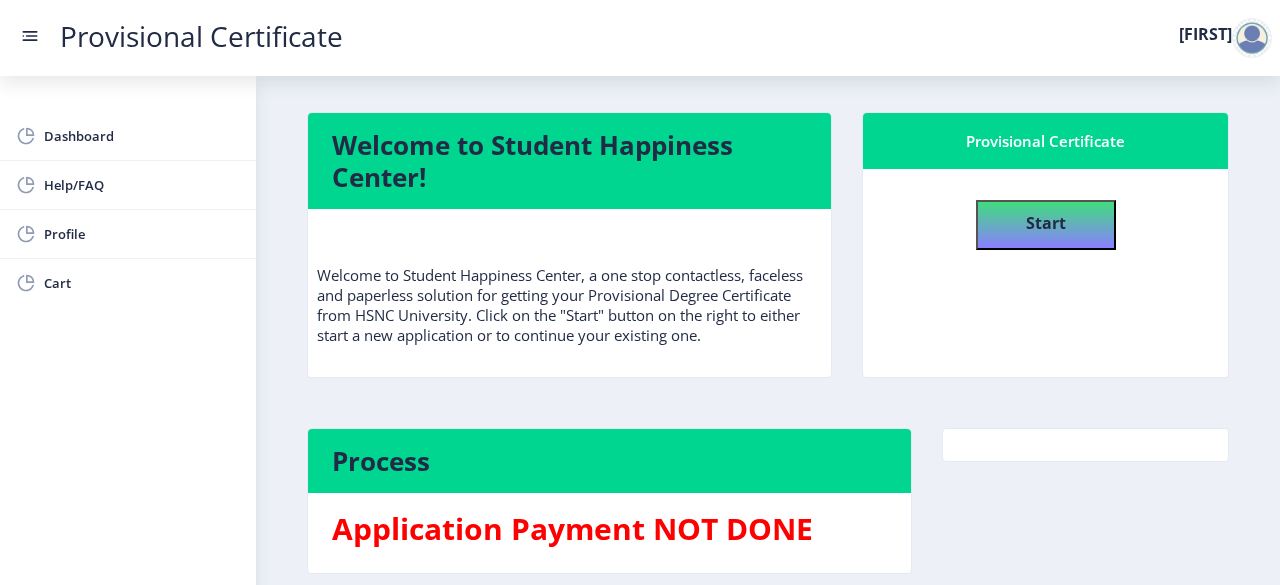 scroll, scrollTop: 90, scrollLeft: 0, axis: vertical 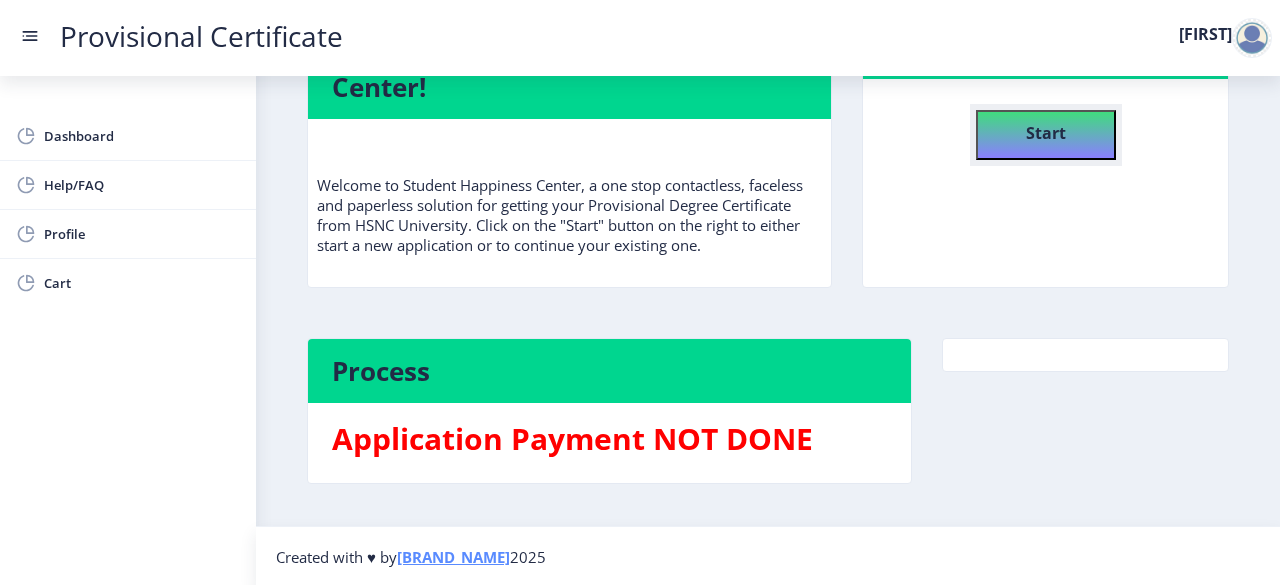 click on "Start" at bounding box center (1046, 135) 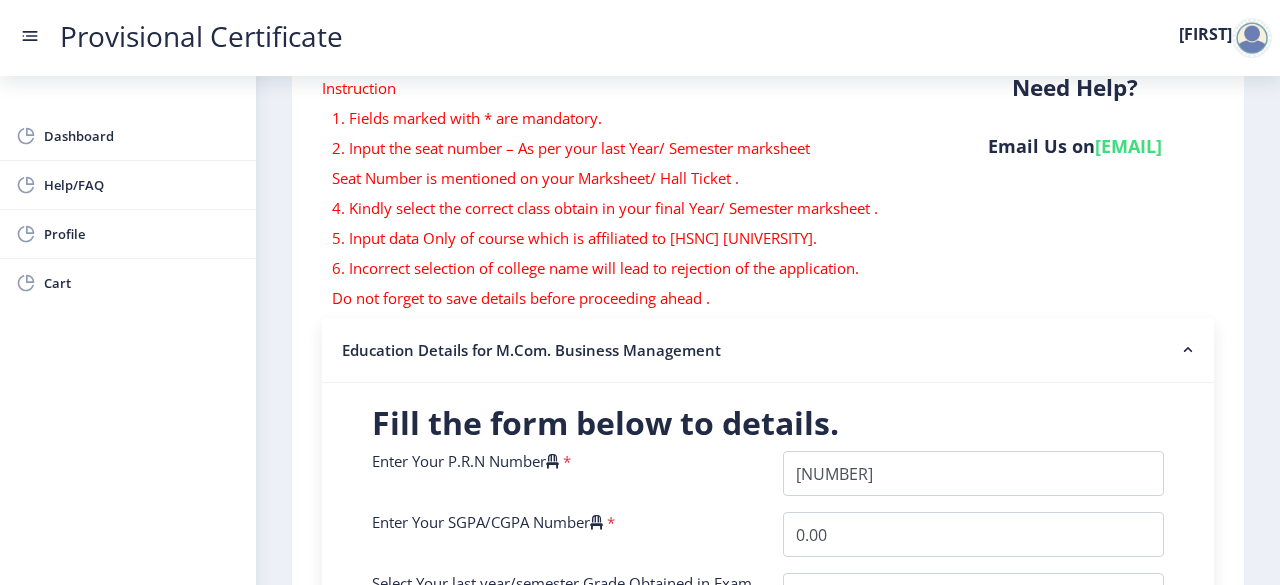 scroll, scrollTop: 128, scrollLeft: 0, axis: vertical 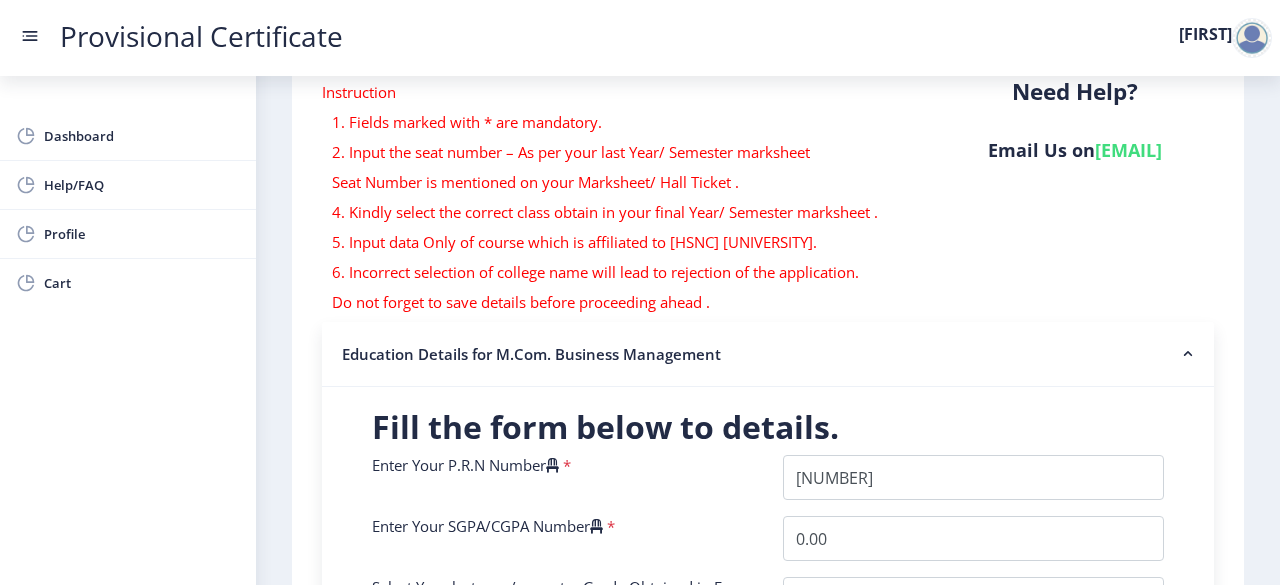 click on "6. Incorrect selection of college name will lead to rejection of the application." at bounding box center (614, 272) 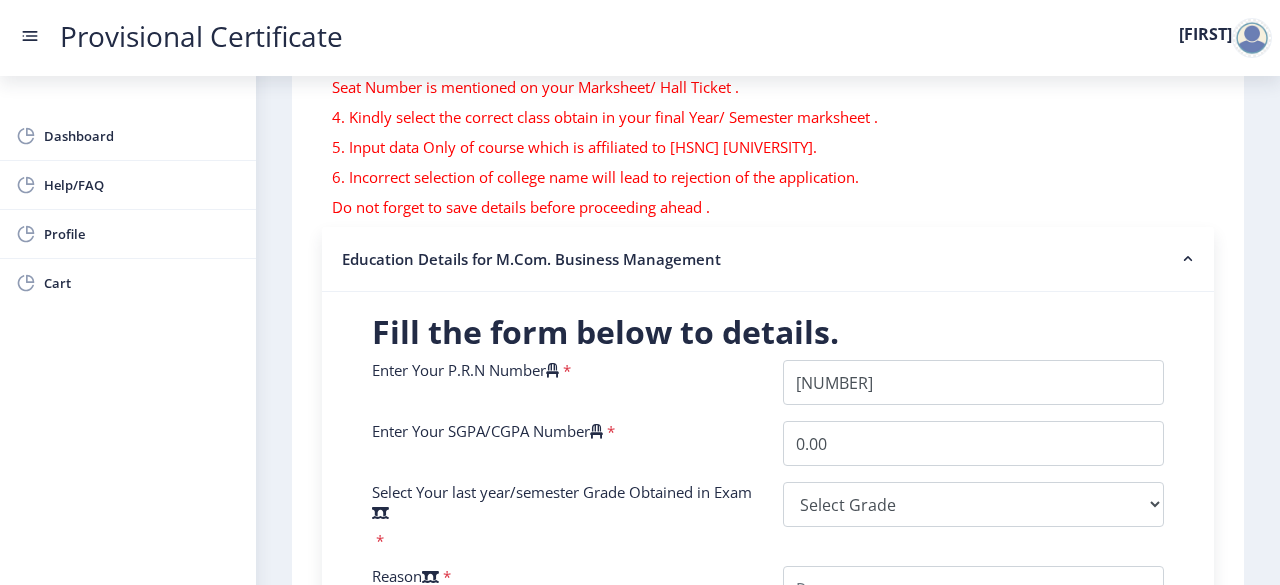 scroll, scrollTop: 328, scrollLeft: 0, axis: vertical 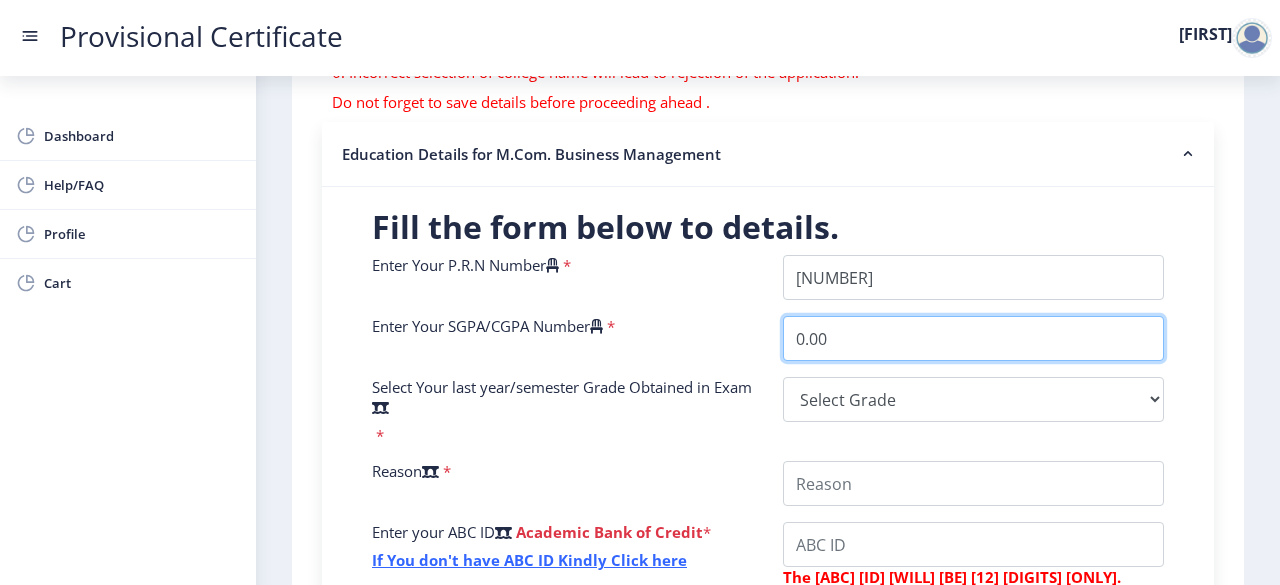 click on "0.00" at bounding box center [973, 338] 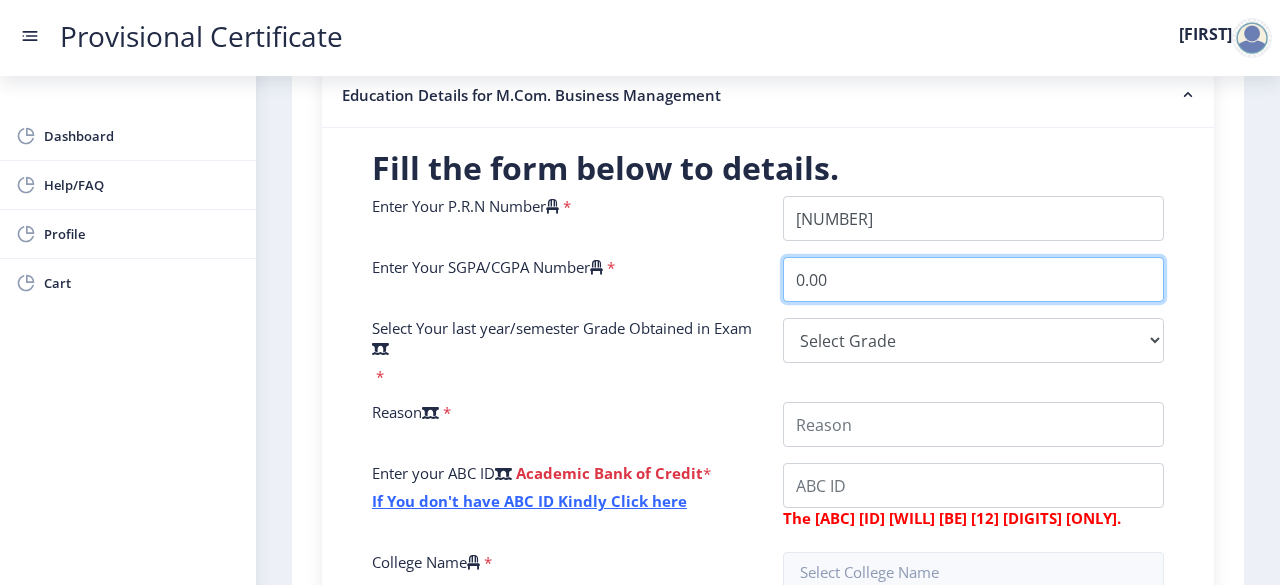 scroll, scrollTop: 428, scrollLeft: 0, axis: vertical 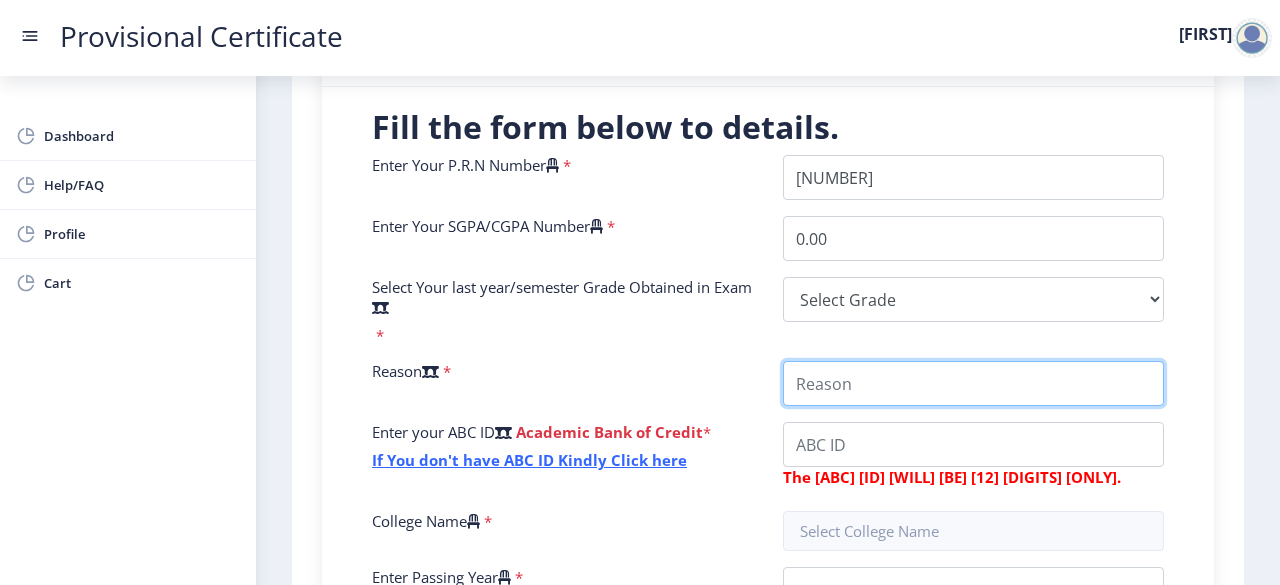 click on "College Name" at bounding box center [973, 383] 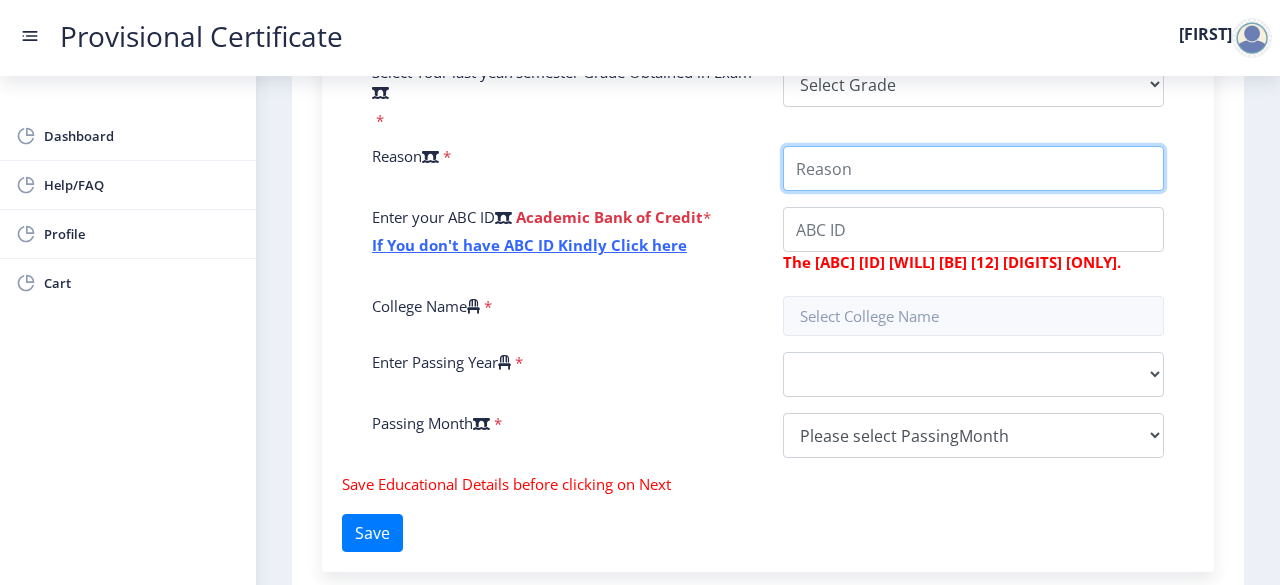 scroll, scrollTop: 728, scrollLeft: 0, axis: vertical 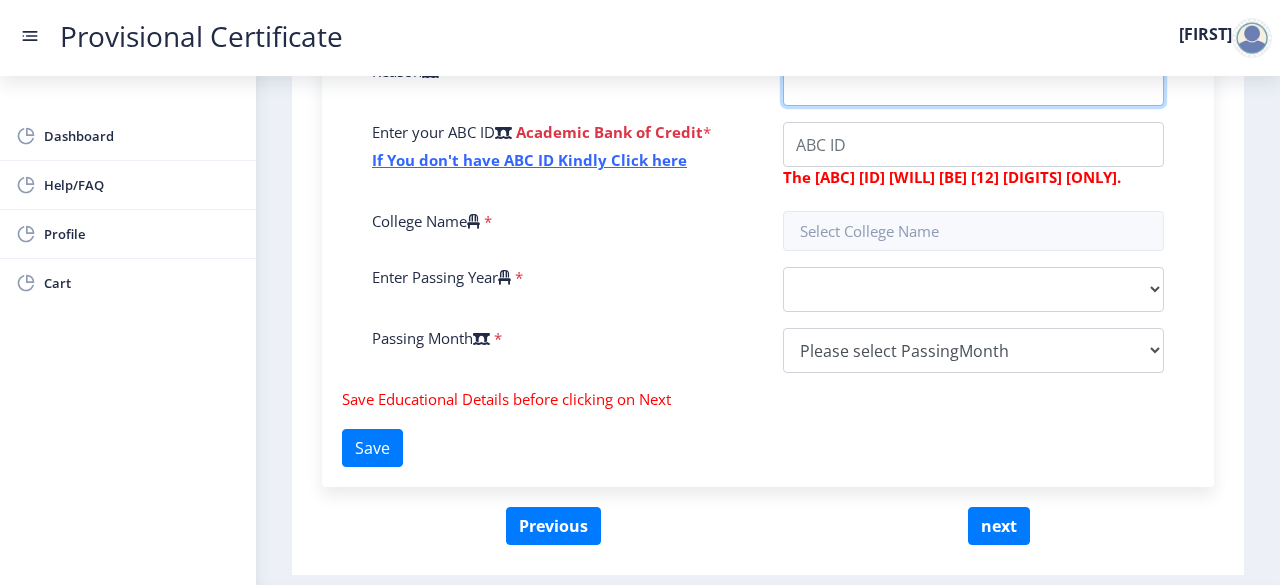 type 